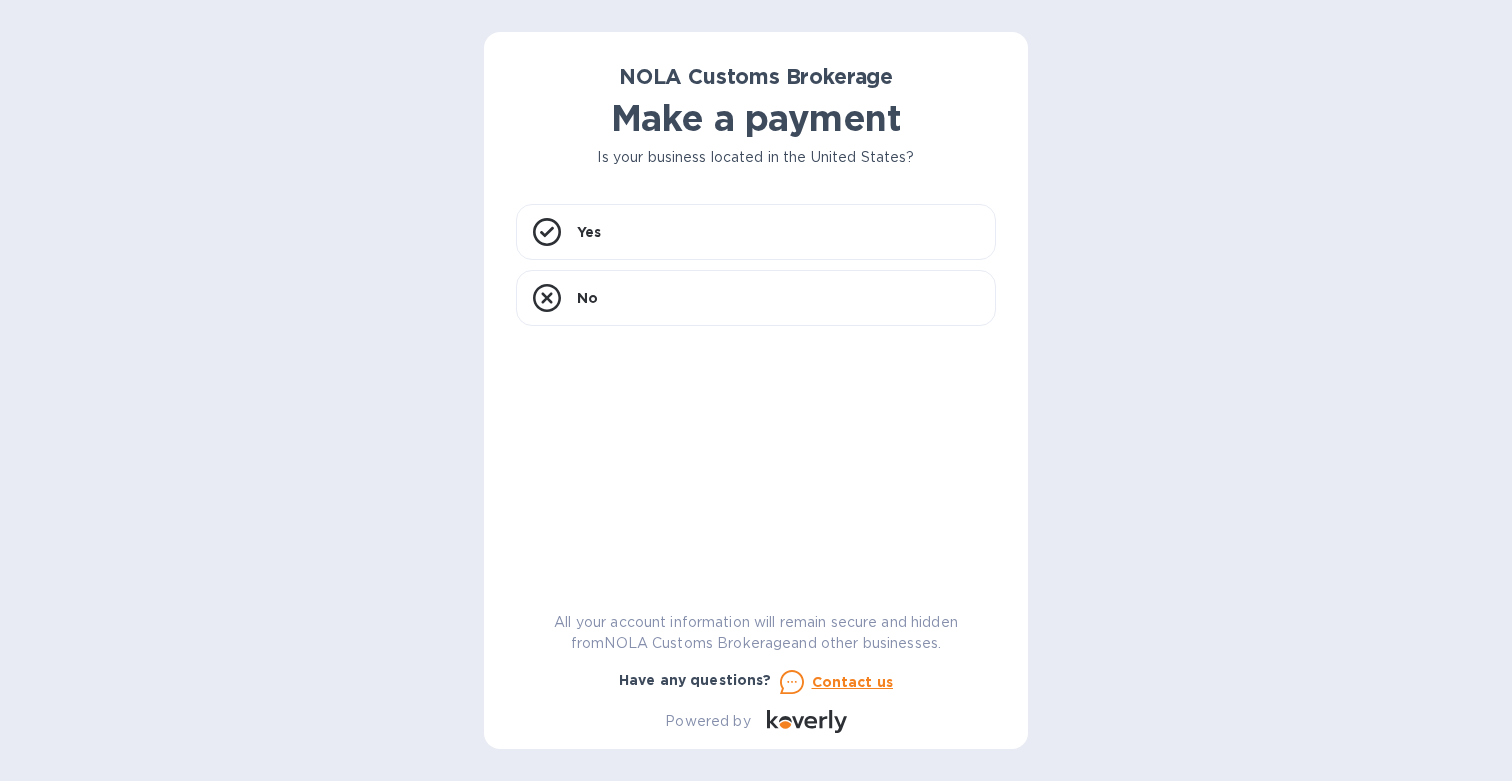 scroll, scrollTop: 0, scrollLeft: 0, axis: both 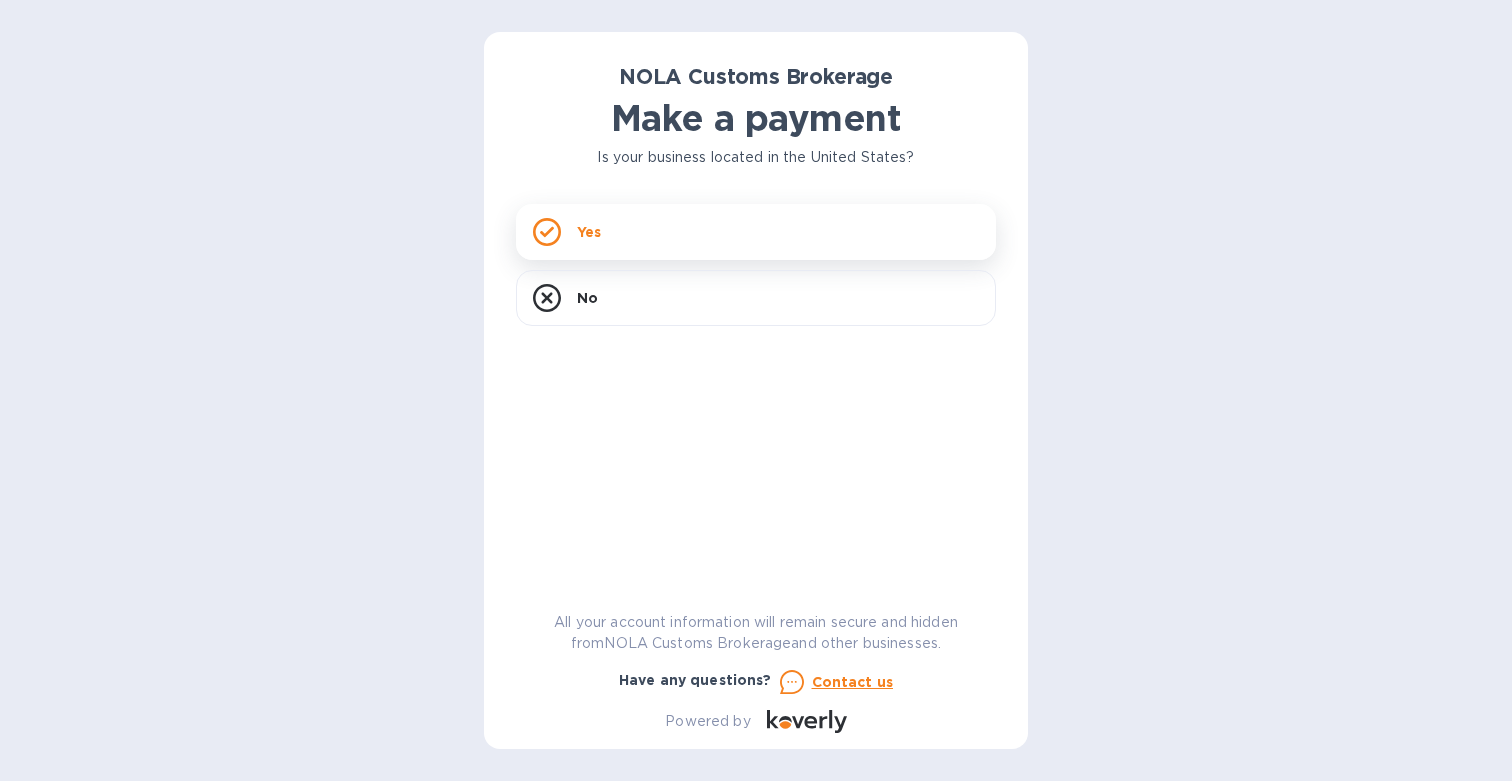 click on "Yes" at bounding box center (756, 232) 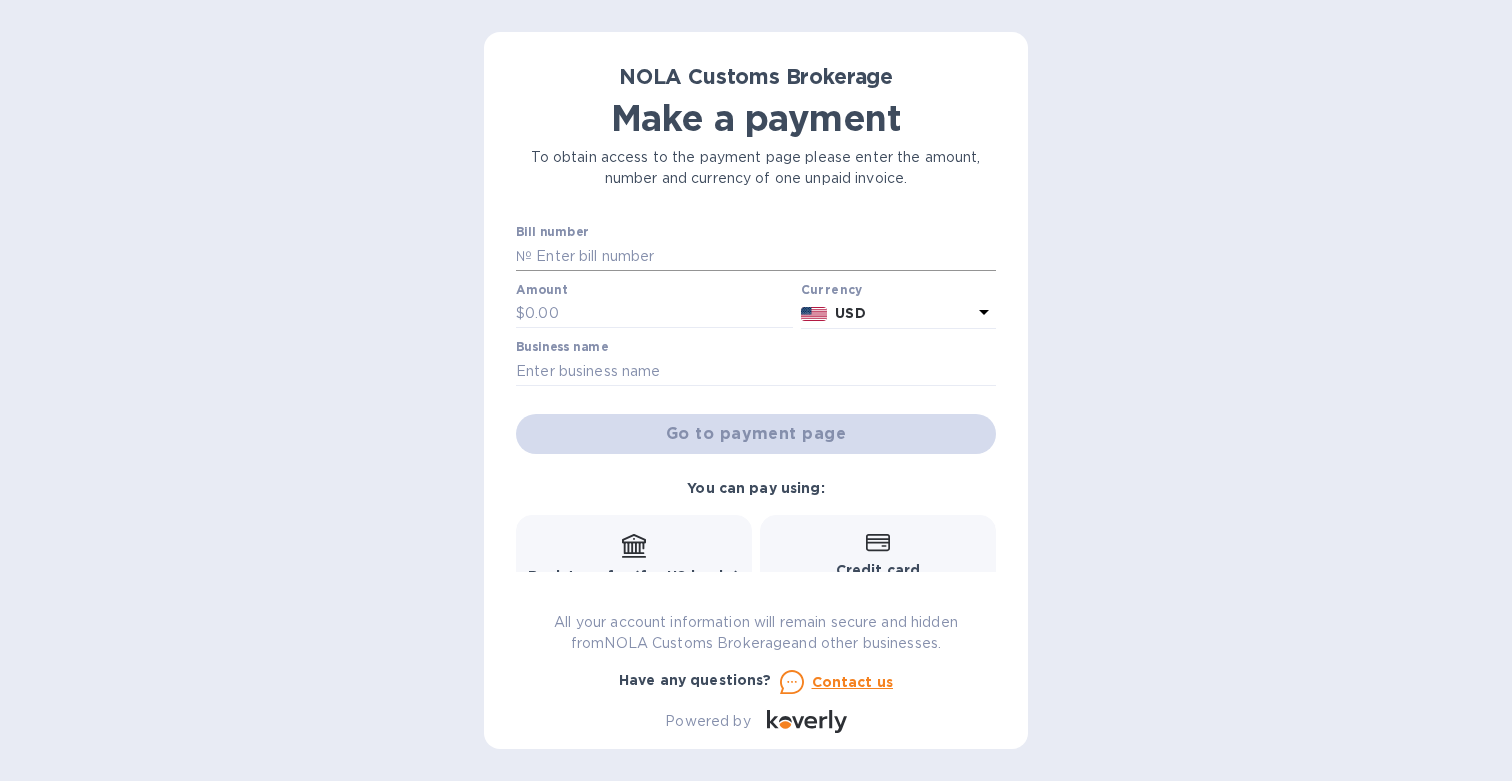click at bounding box center [764, 256] 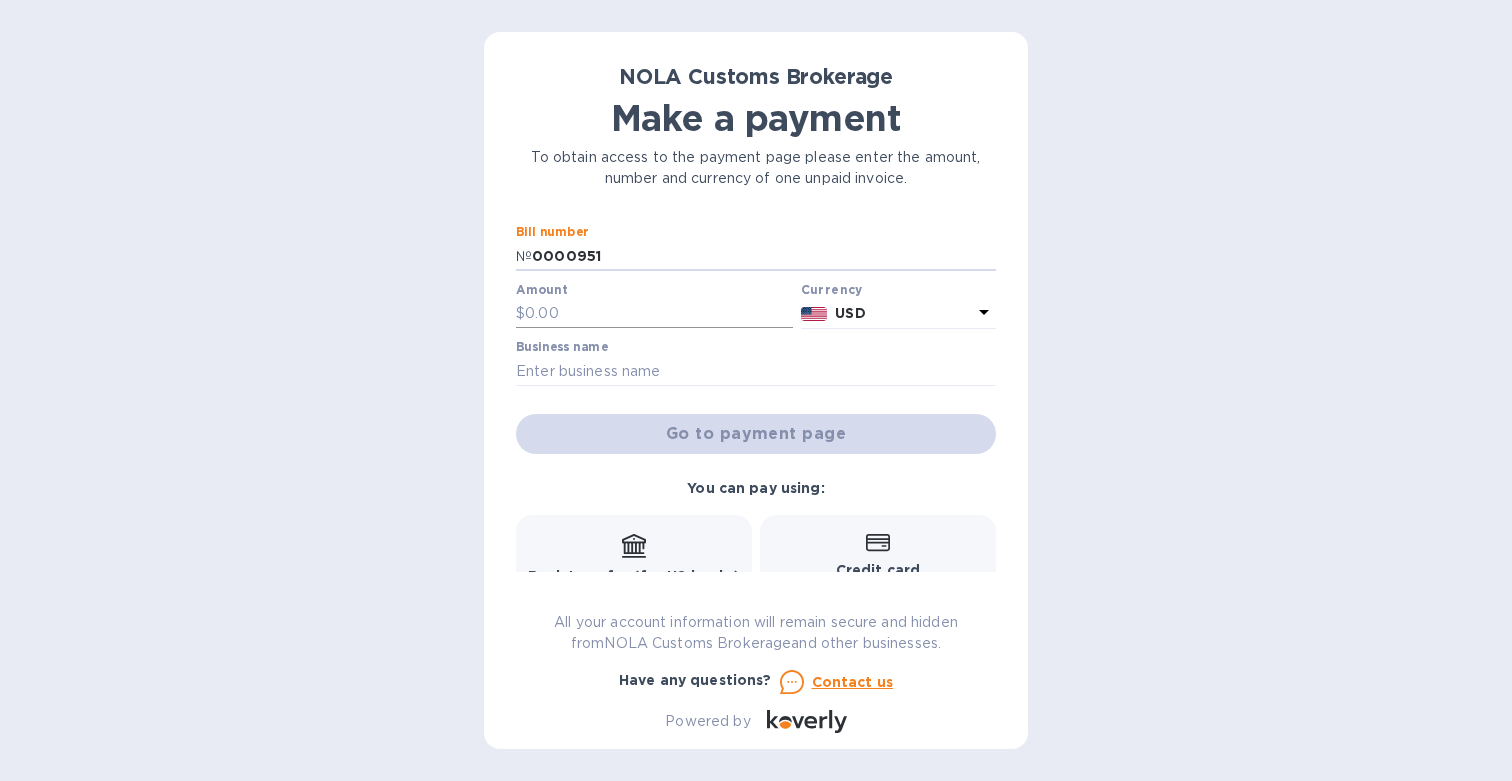 type on "0000951" 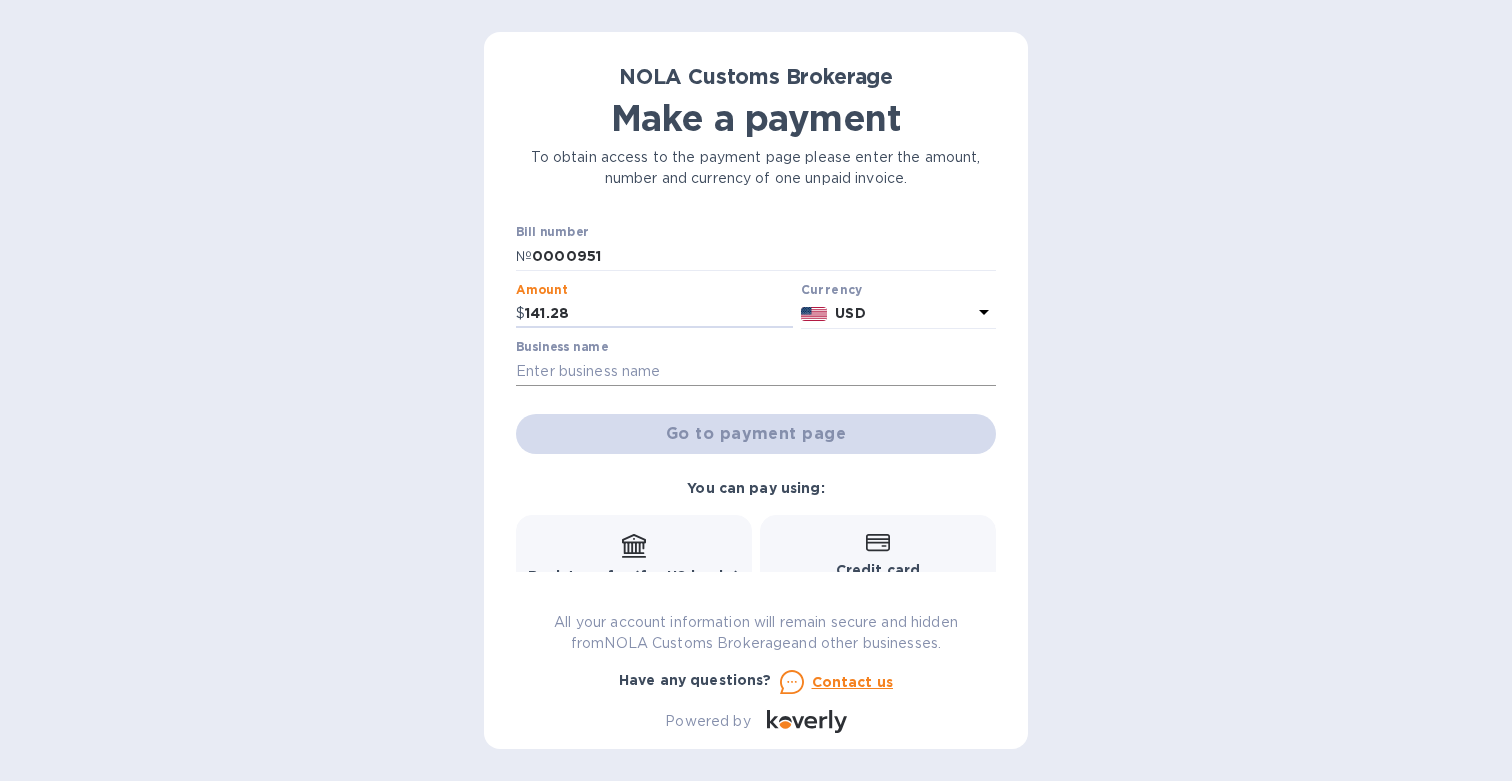 type on "141.28" 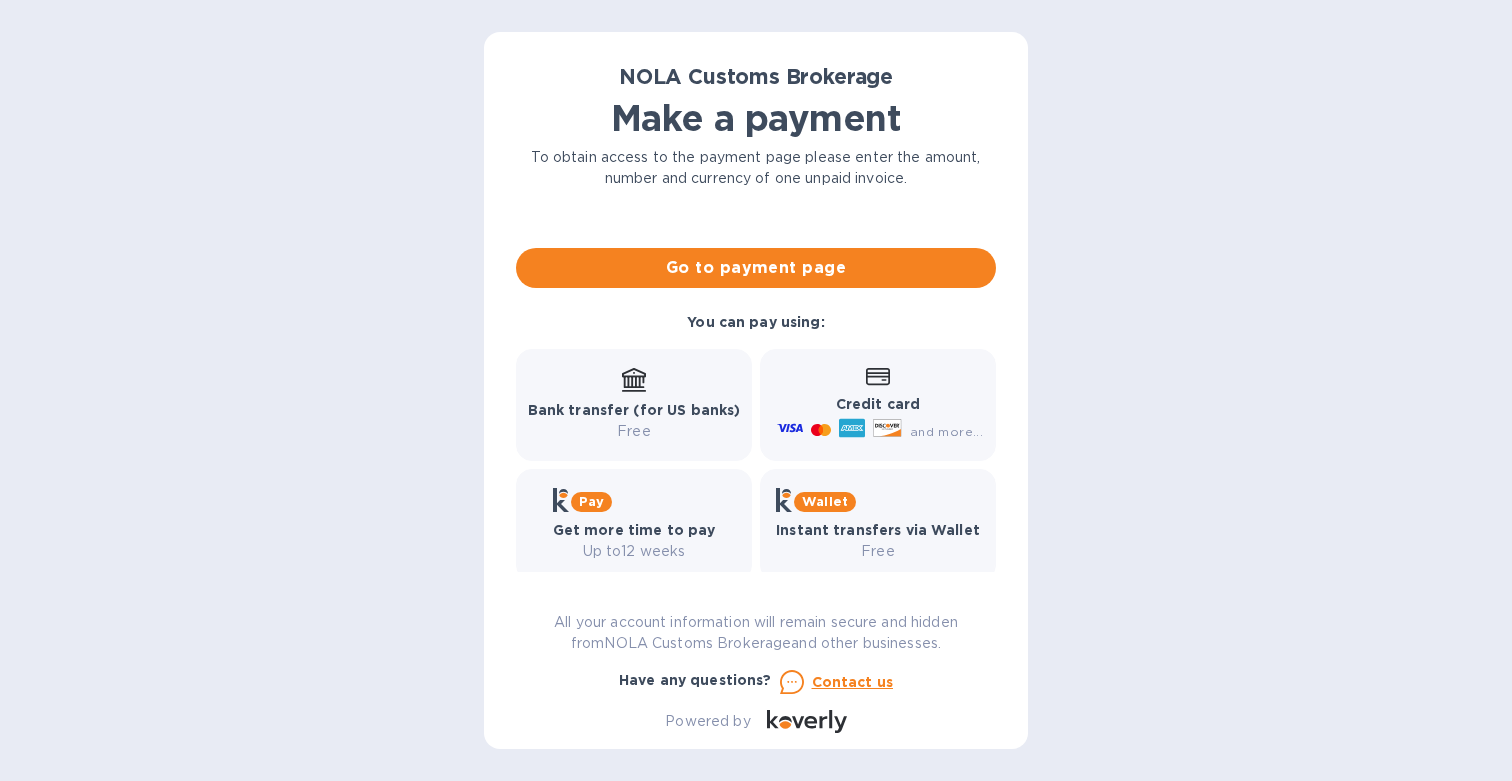 scroll, scrollTop: 172, scrollLeft: 0, axis: vertical 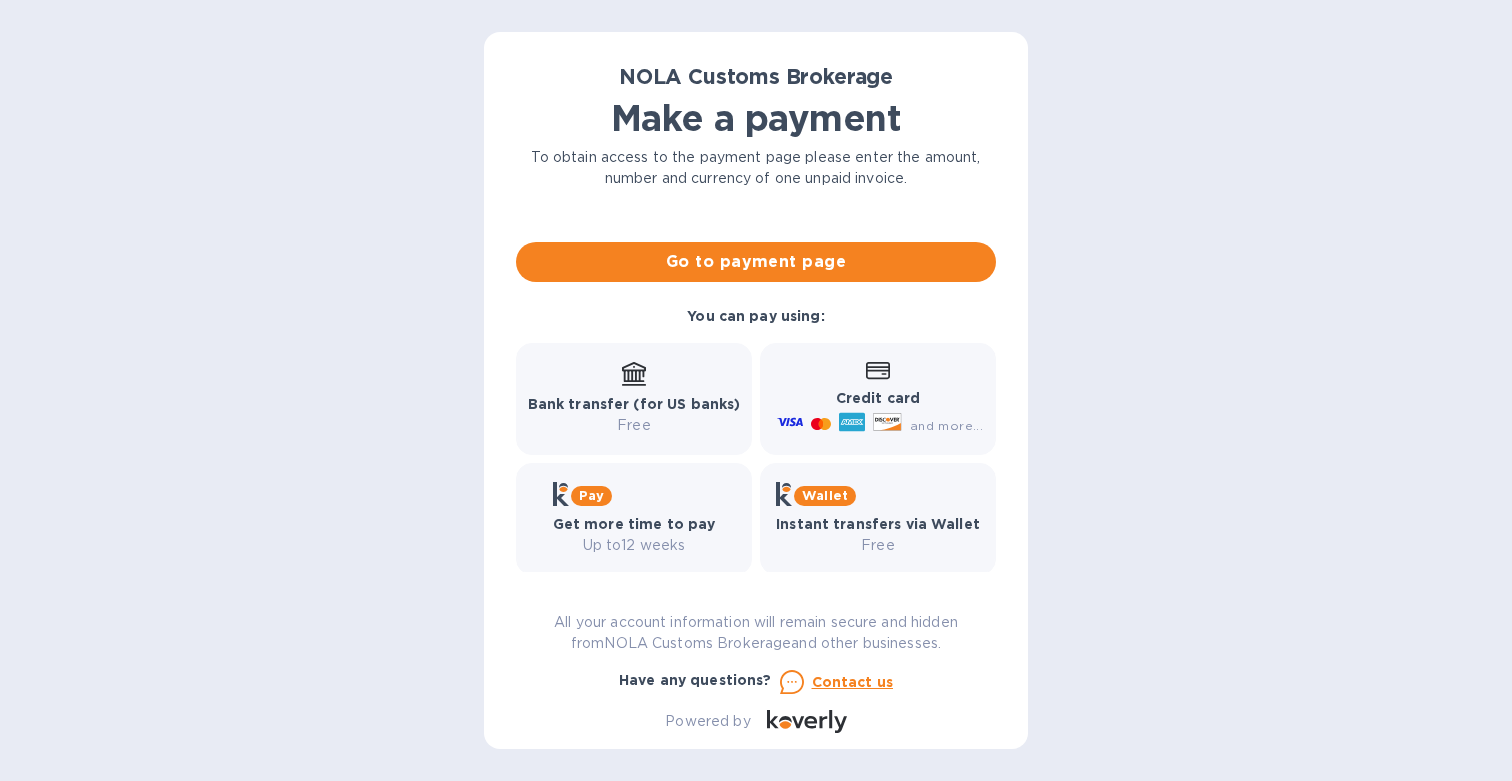 type on "personal goods: ([FIRST]) [FIRST] [LAST]" 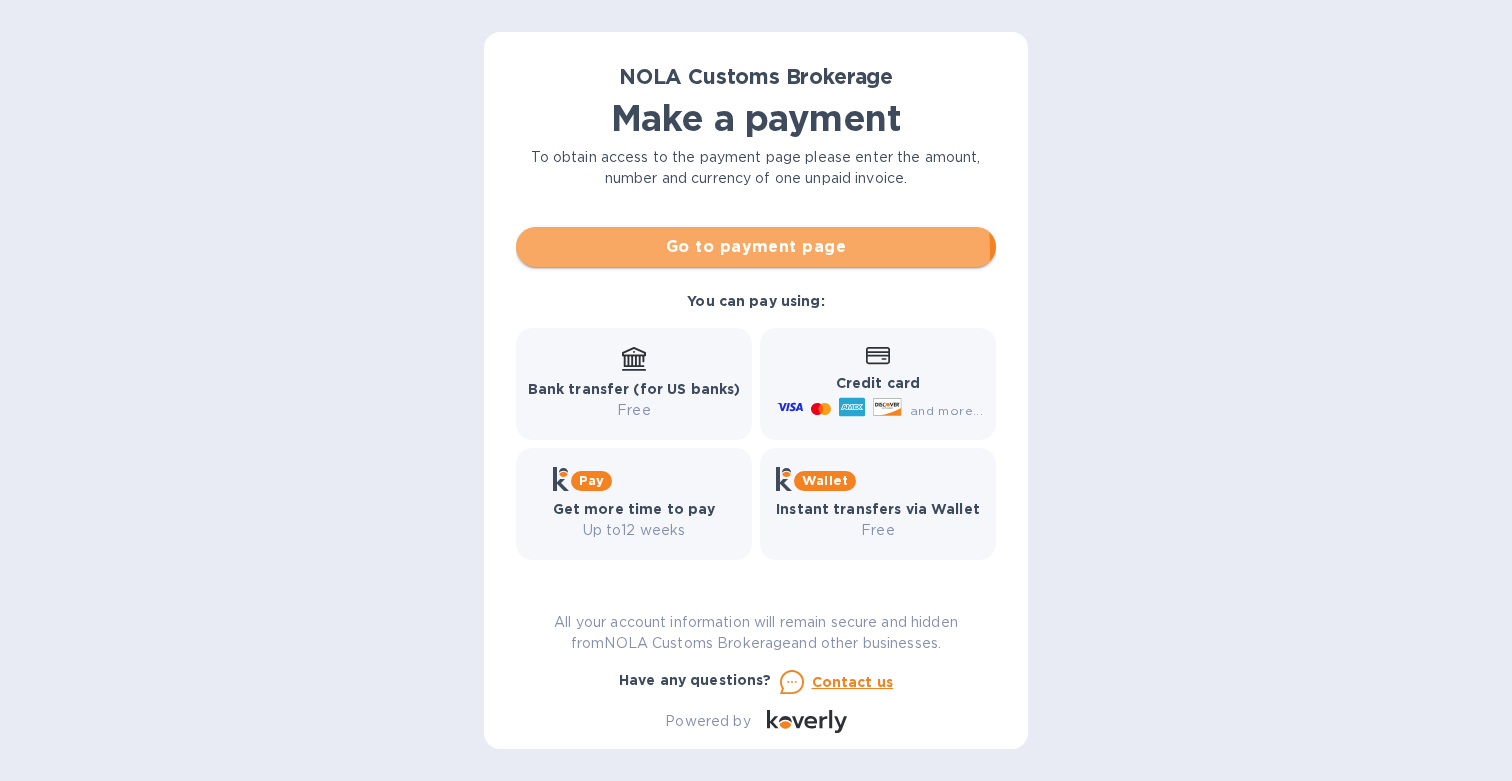 click on "Go to payment page" at bounding box center (756, 247) 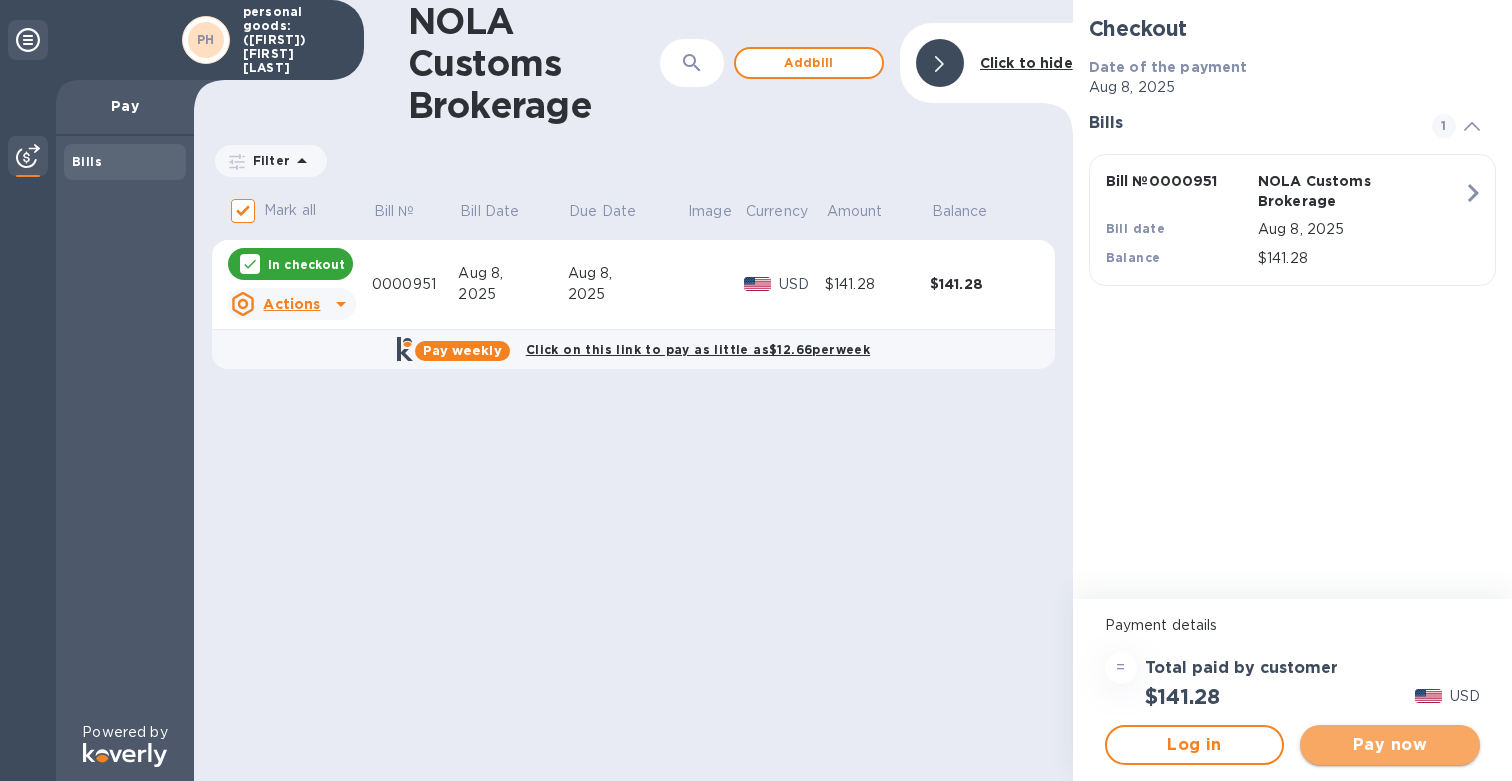 click on "Pay now" at bounding box center [1390, 745] 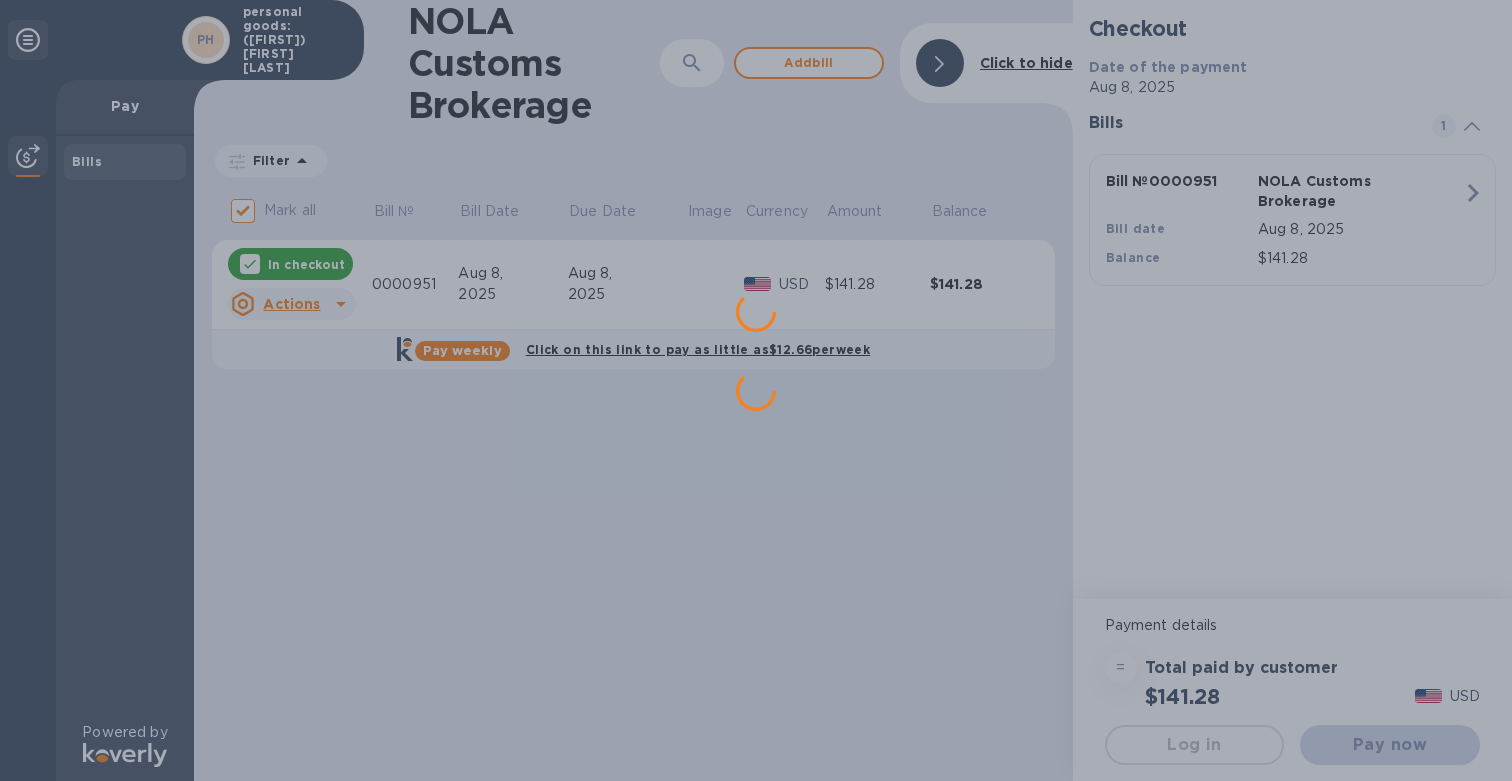 scroll, scrollTop: 0, scrollLeft: 0, axis: both 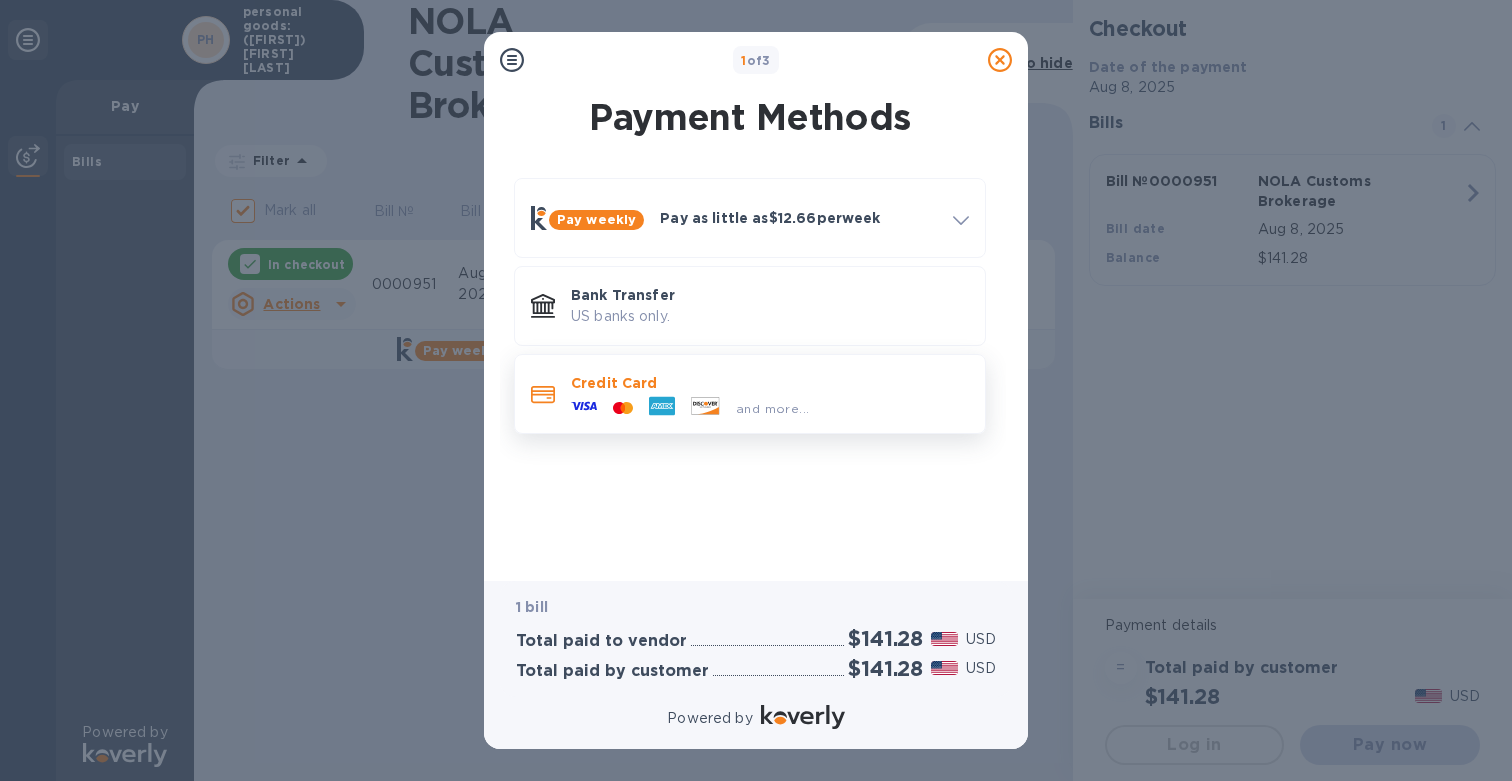 click at bounding box center (705, 408) 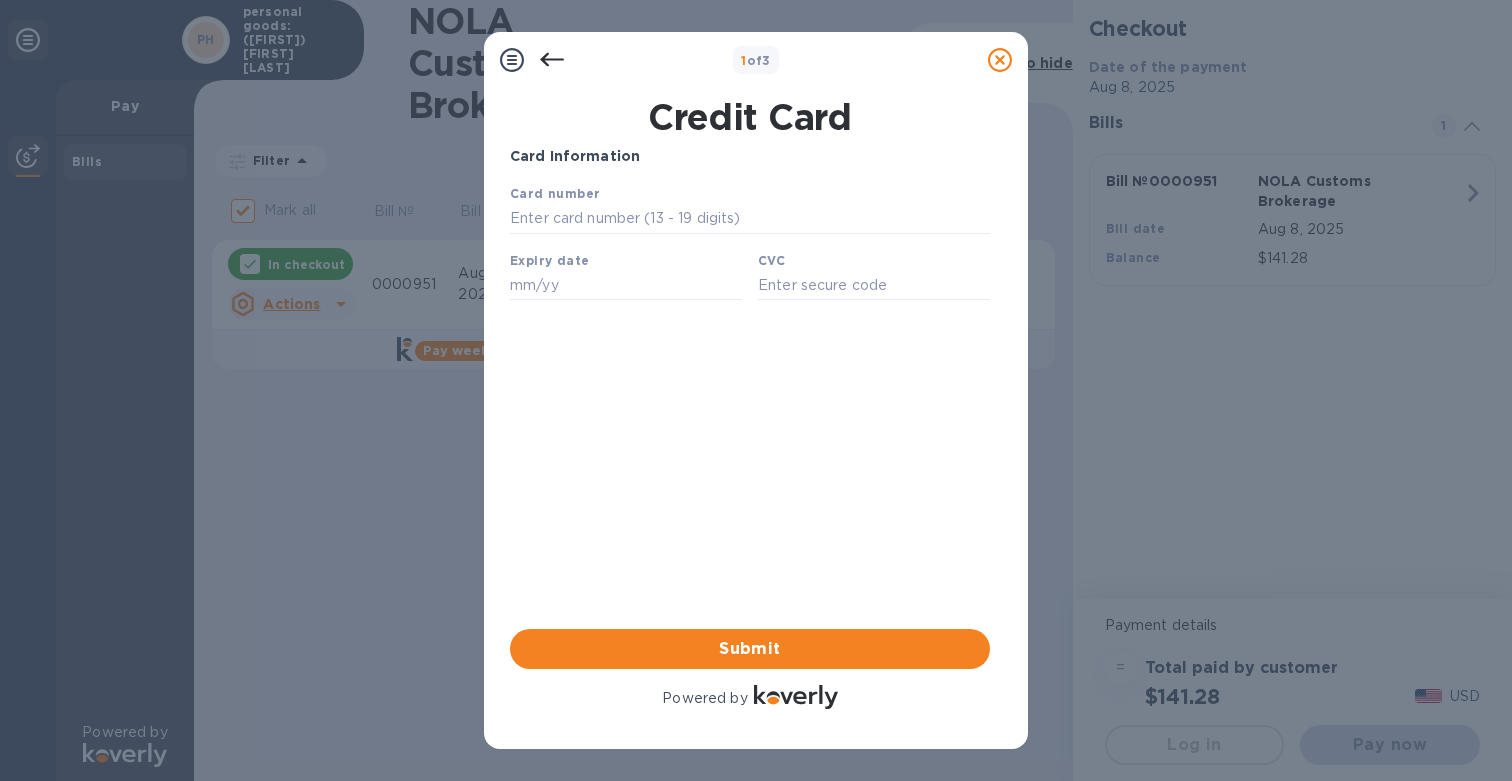 scroll, scrollTop: 0, scrollLeft: 0, axis: both 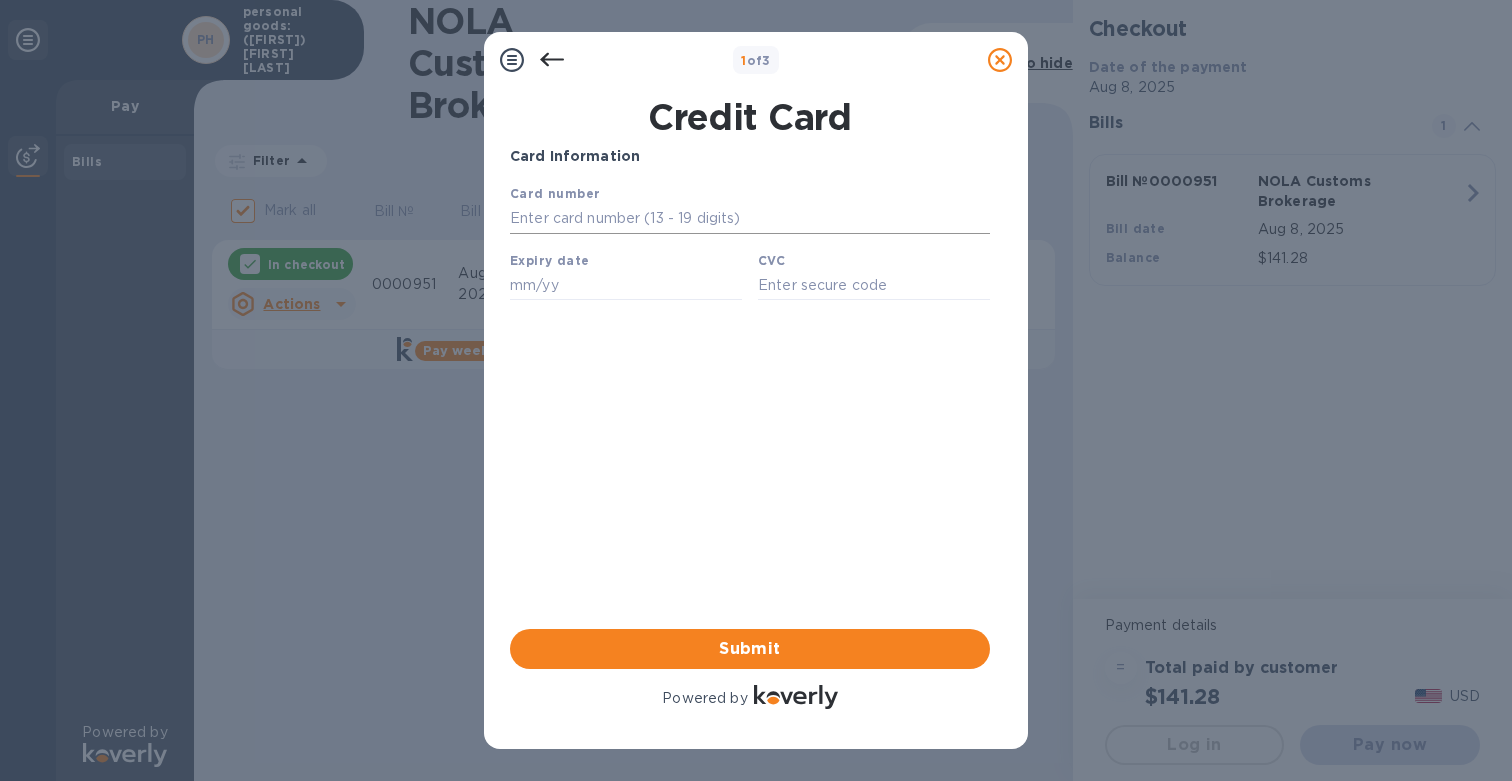 click at bounding box center (750, 219) 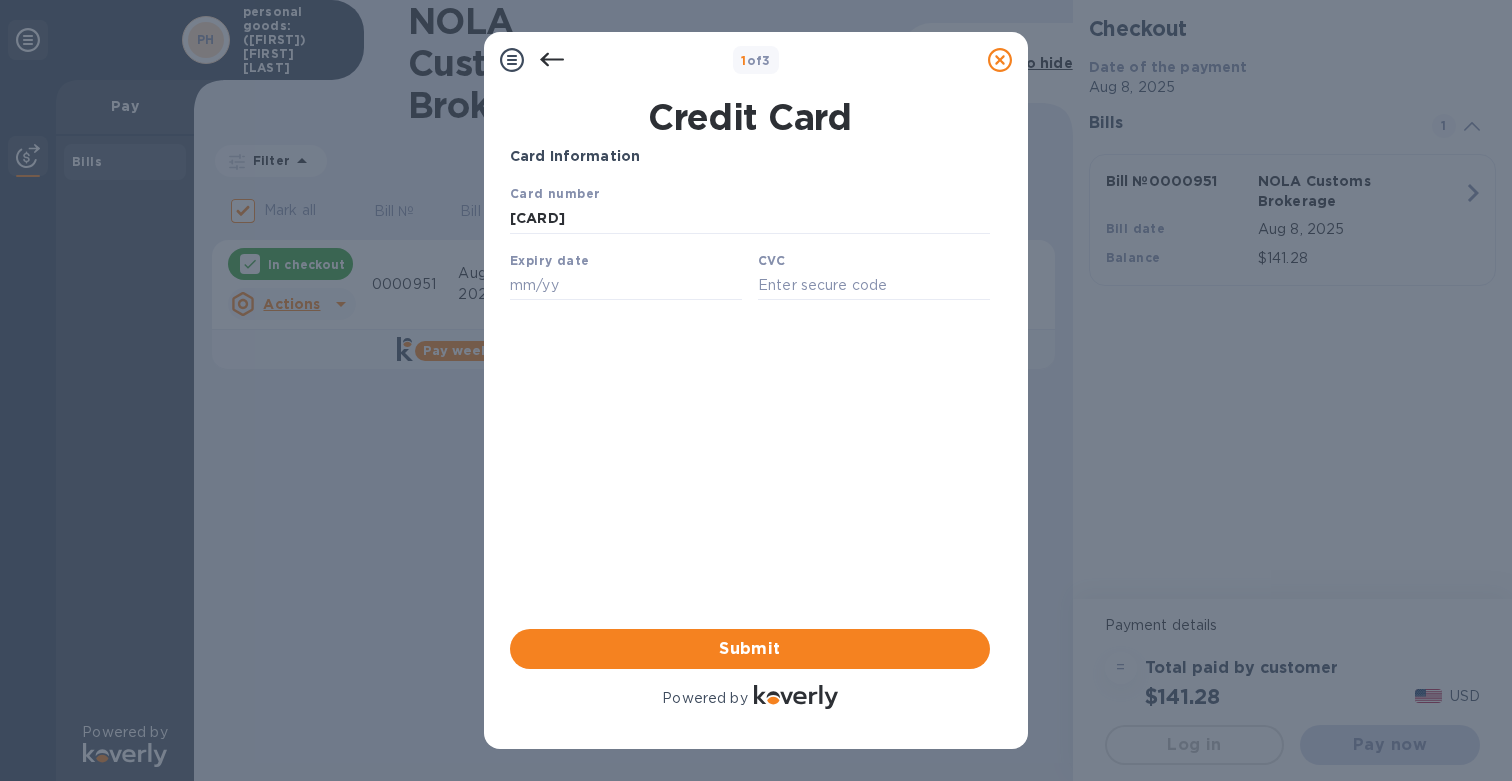 type on "[CARD]" 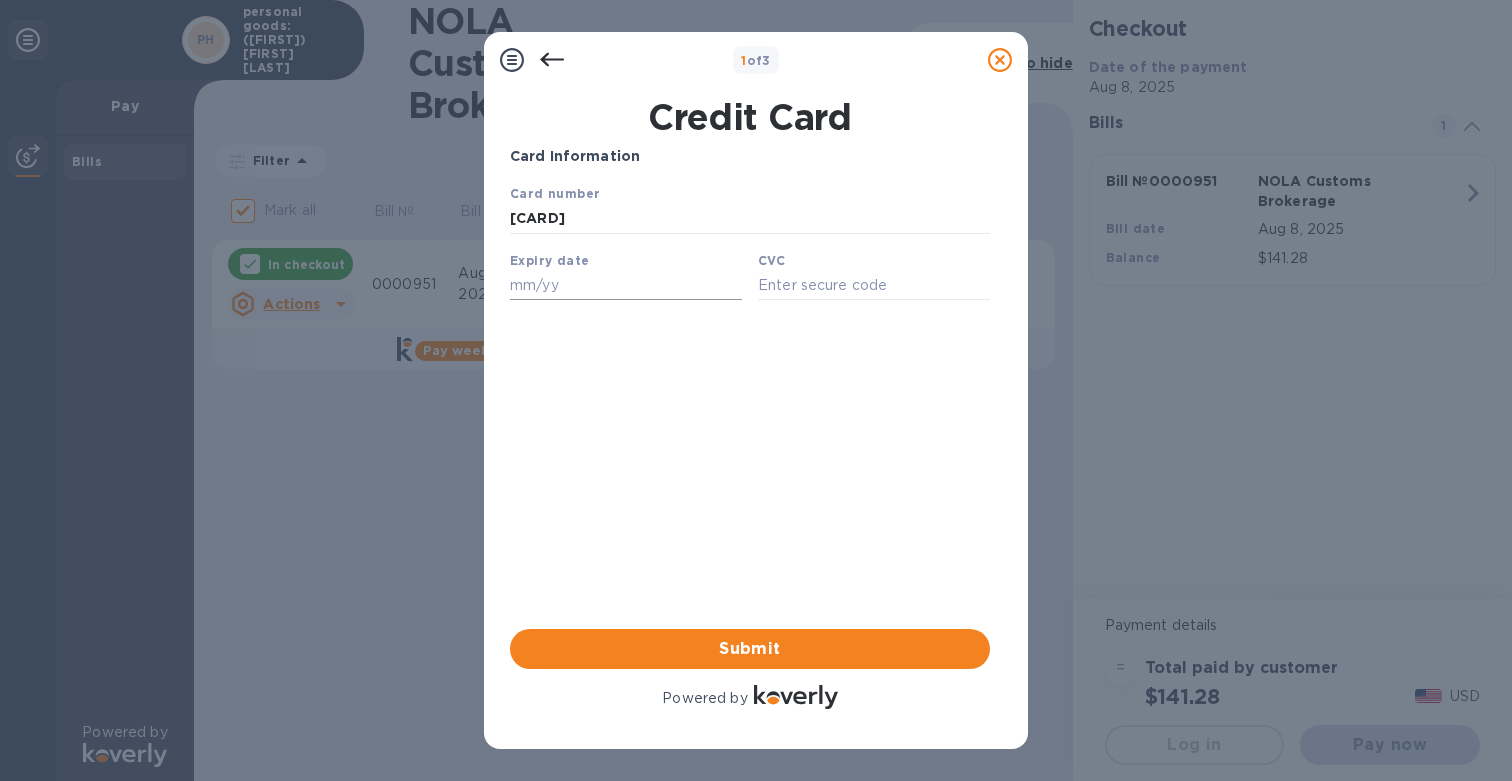 click at bounding box center [626, 285] 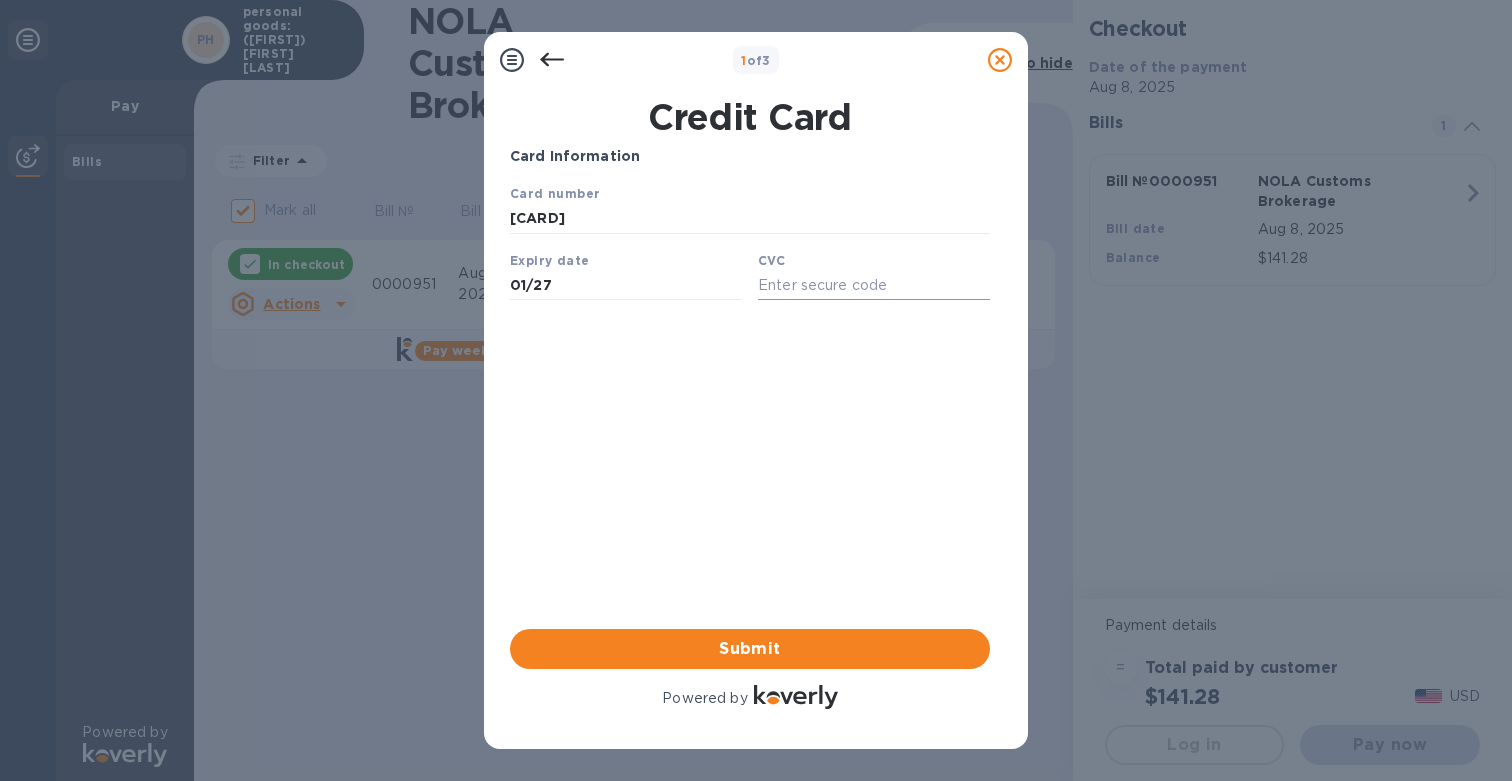 type on "01/27" 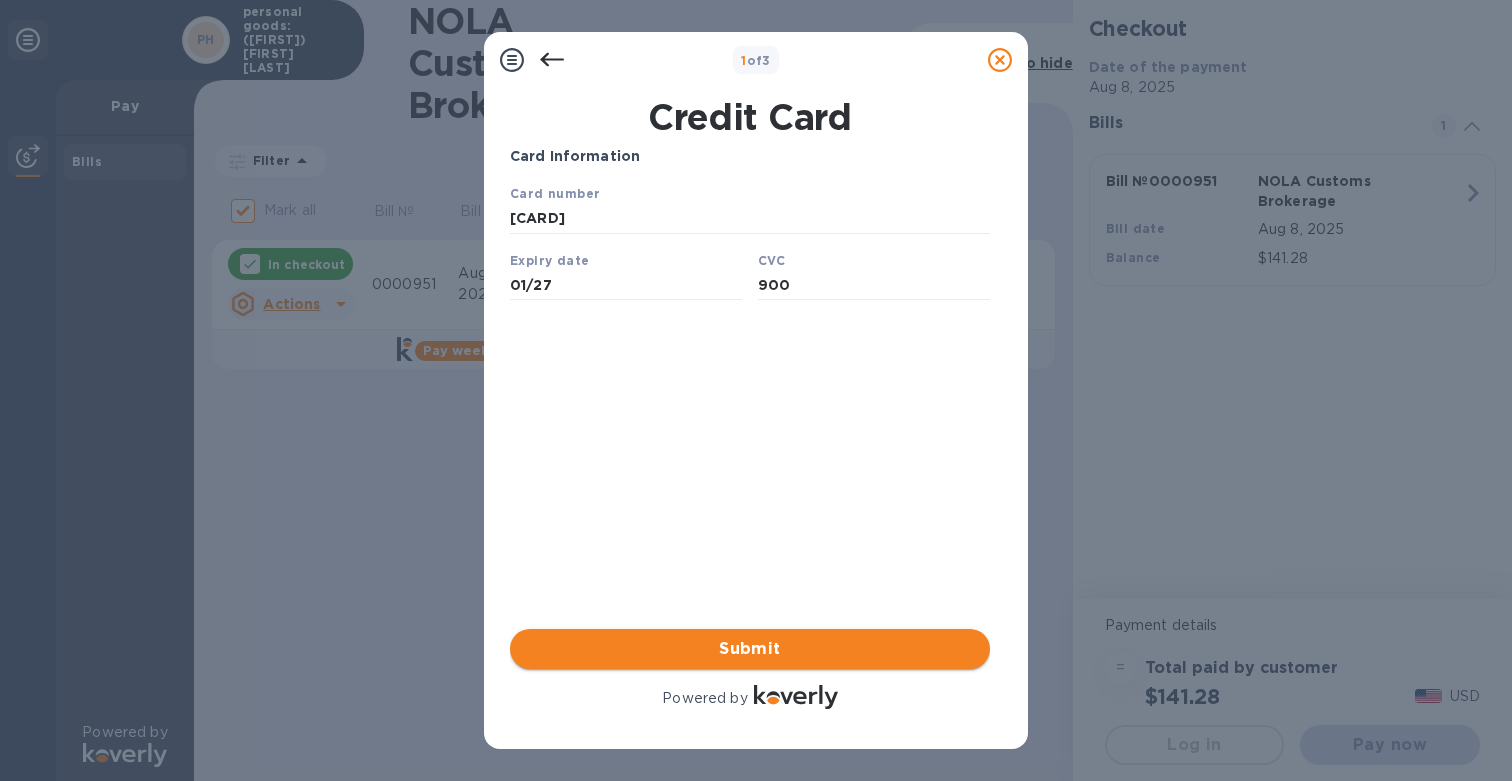 type on "900" 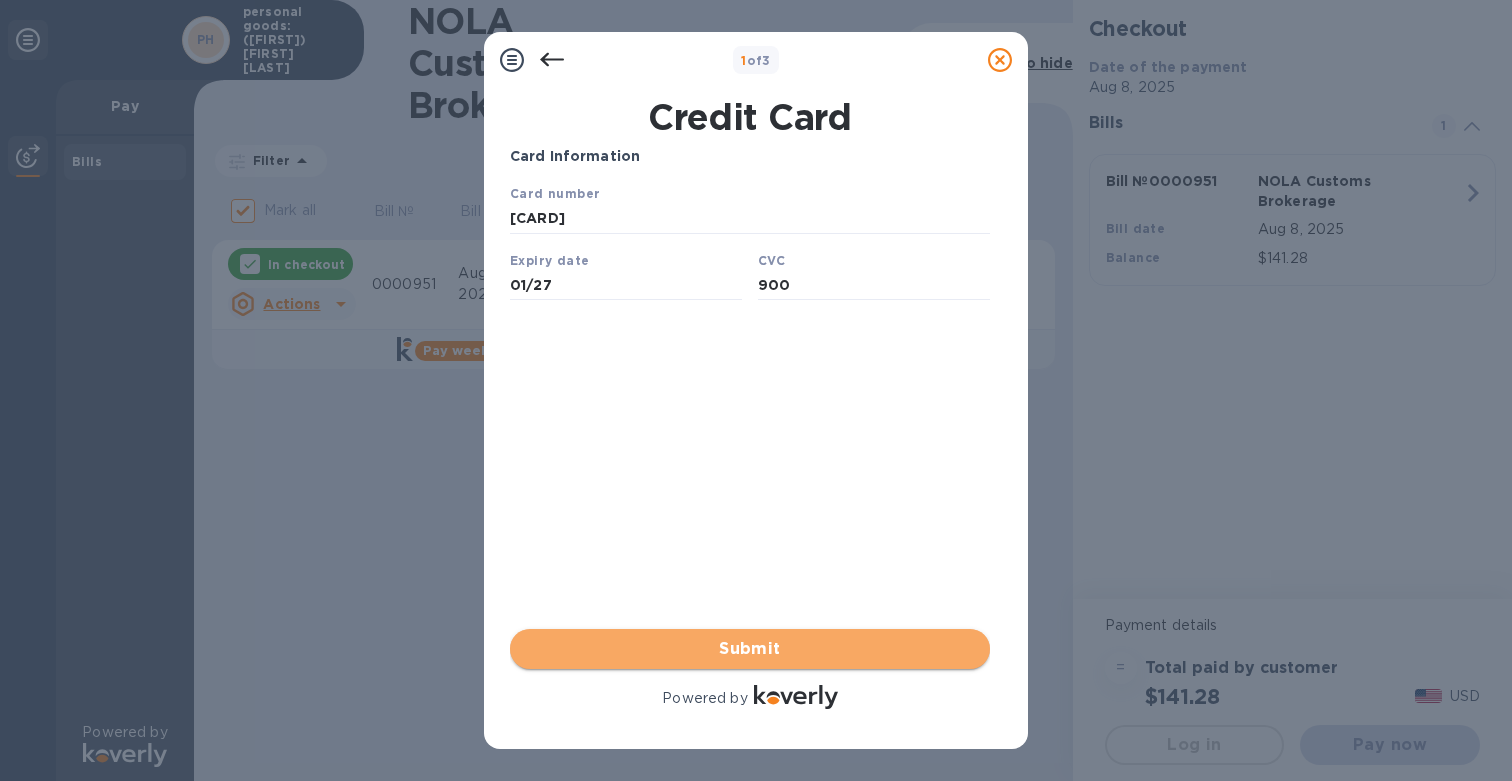 click on "Submit" at bounding box center [750, 649] 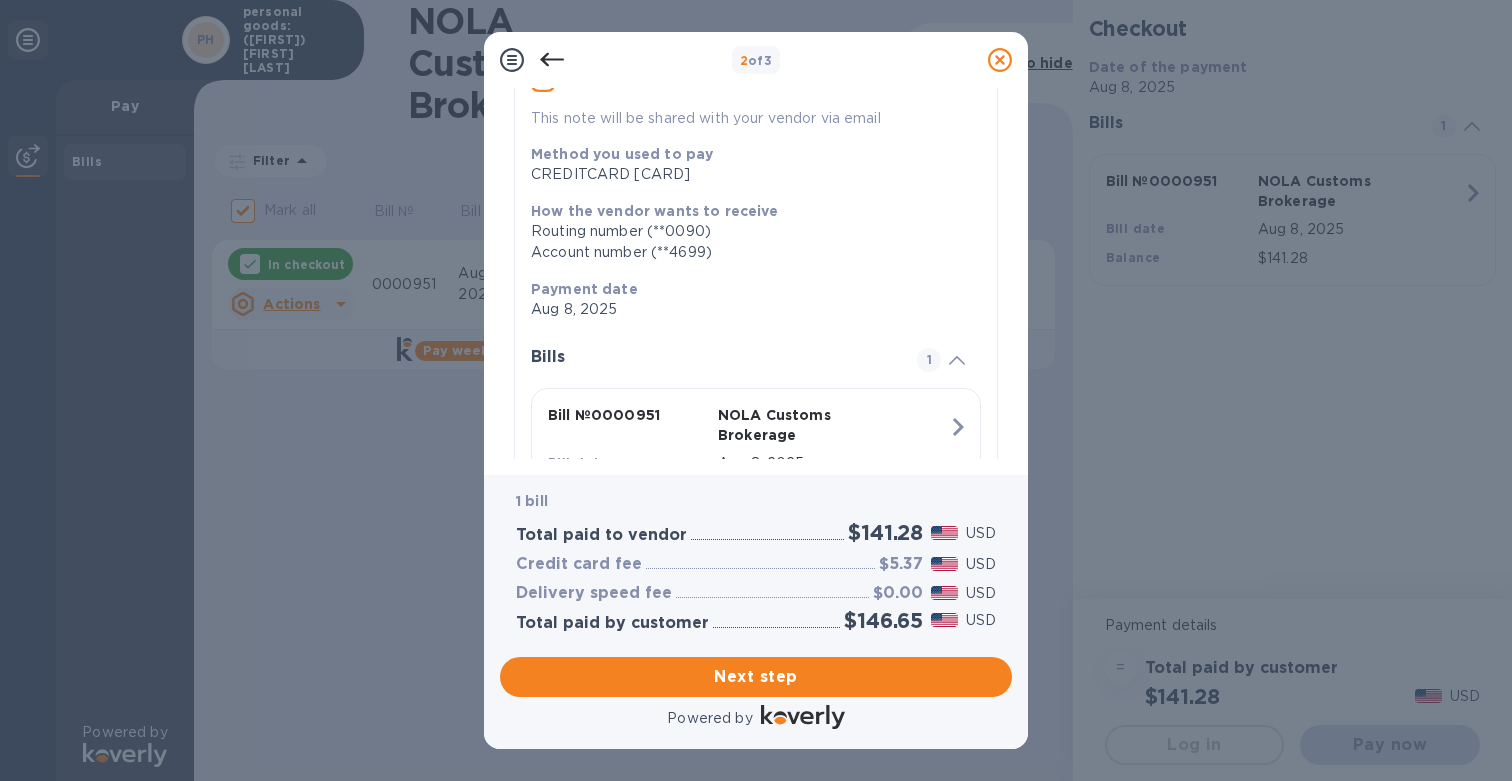 scroll, scrollTop: 313, scrollLeft: 0, axis: vertical 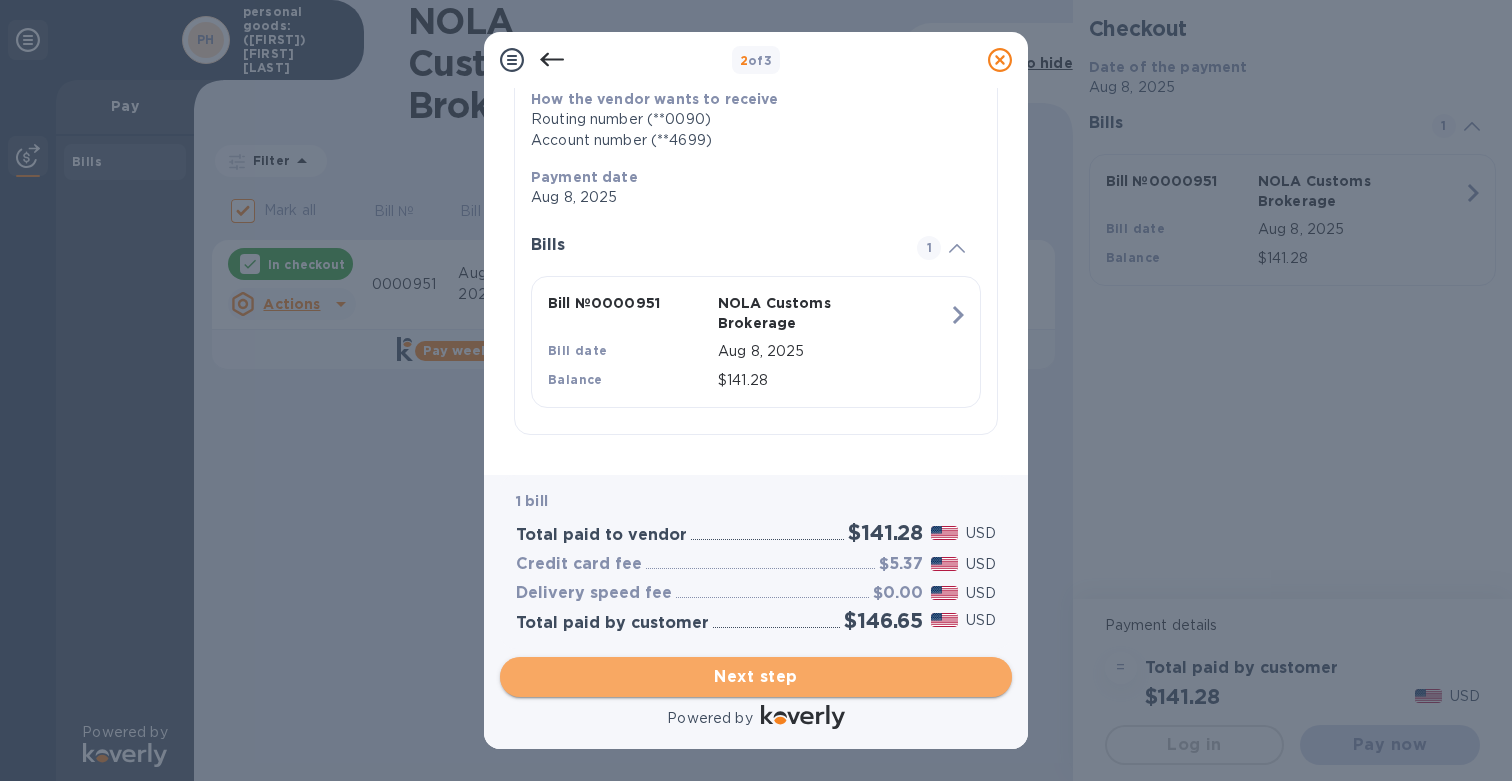click on "Next step" at bounding box center [756, 677] 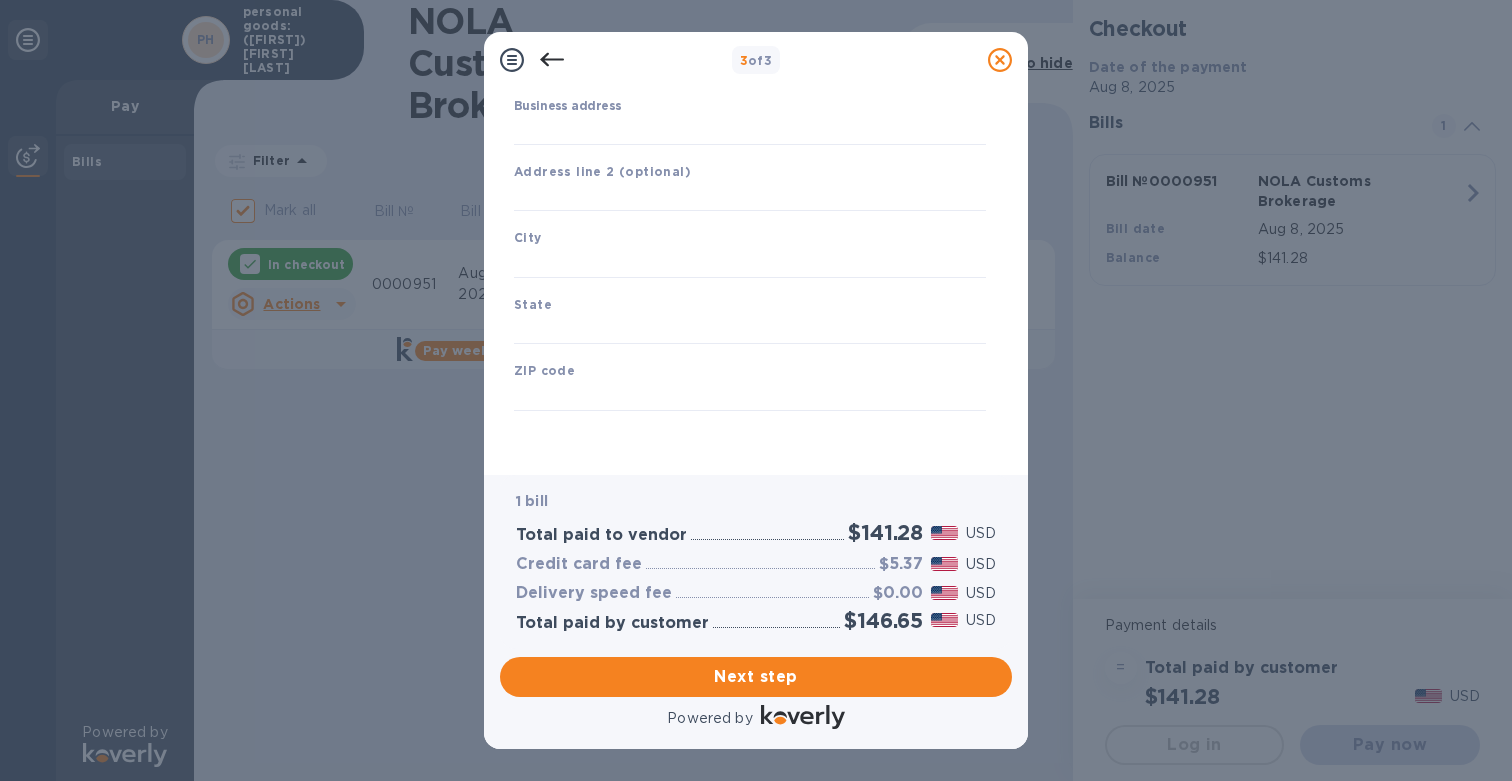 type on "United States" 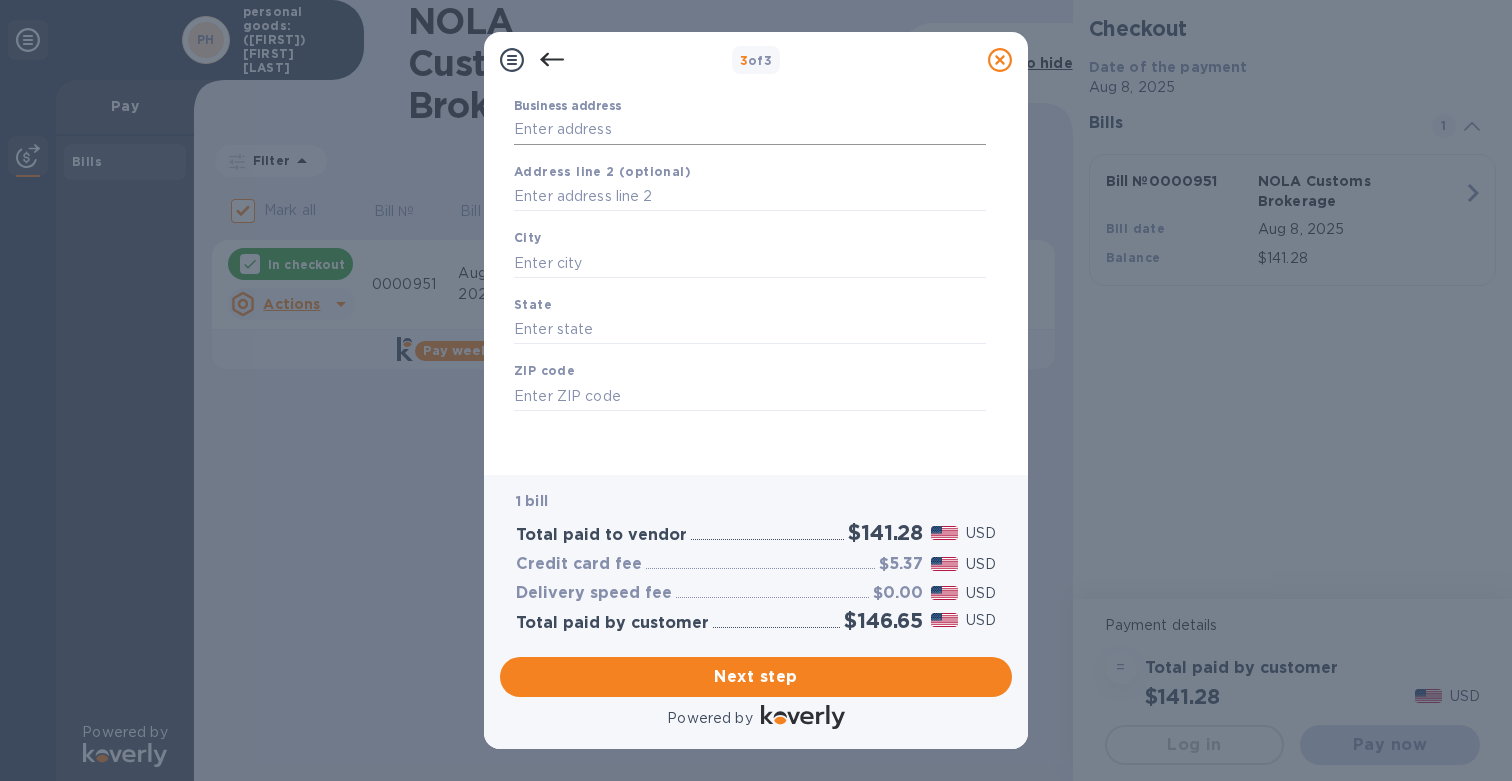 click on "Business address" at bounding box center (750, 130) 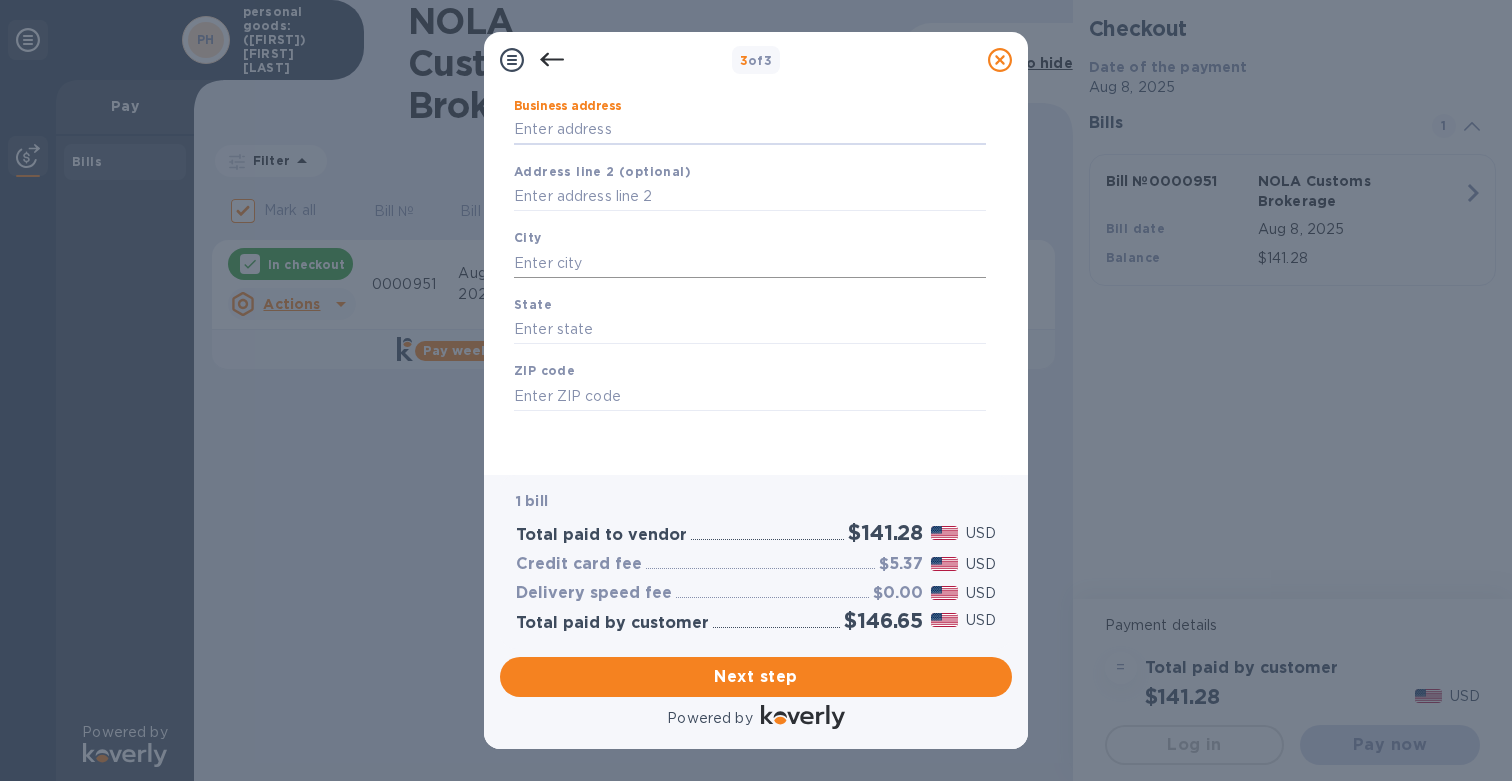 type on "[NUMBER] [STREET]" 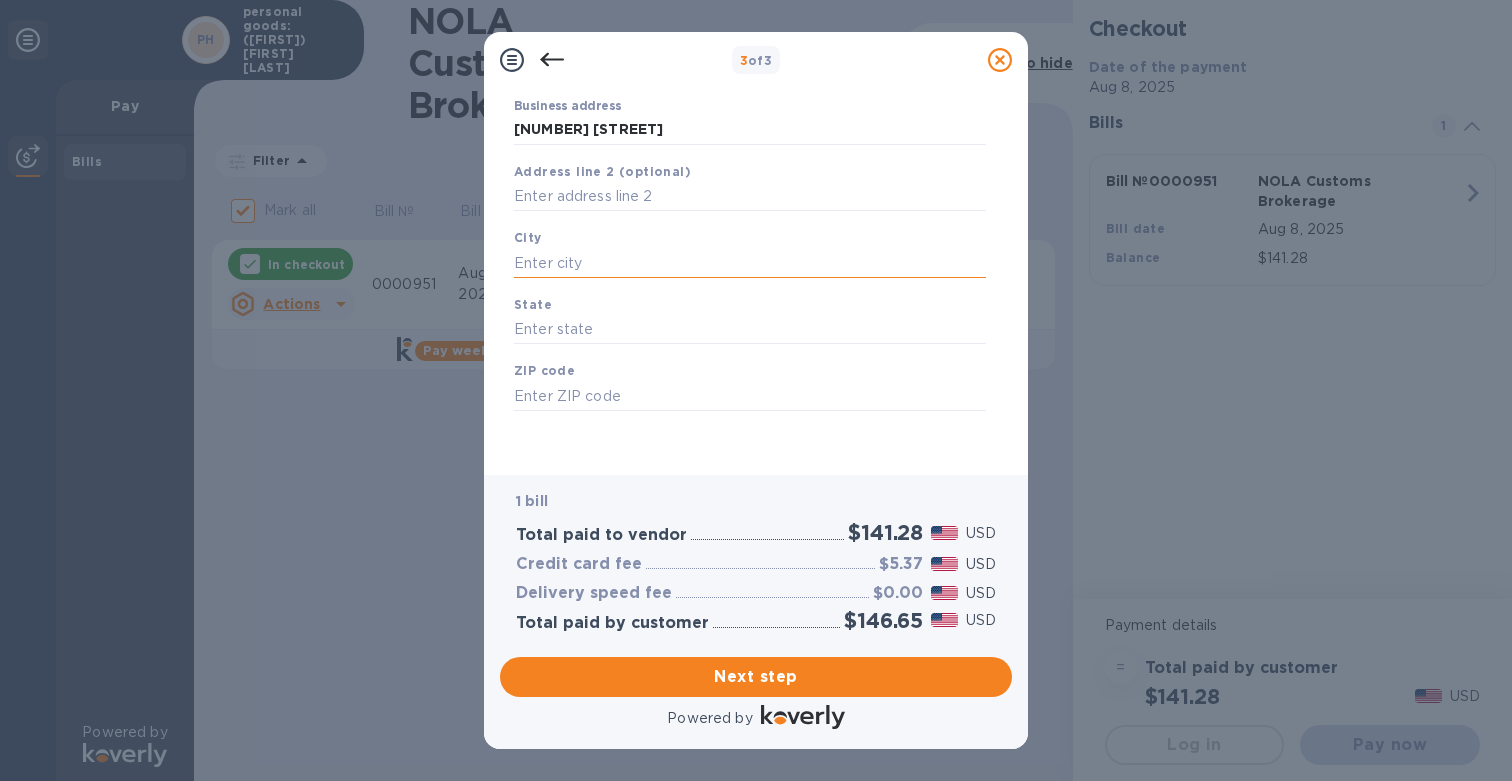 click at bounding box center [750, 263] 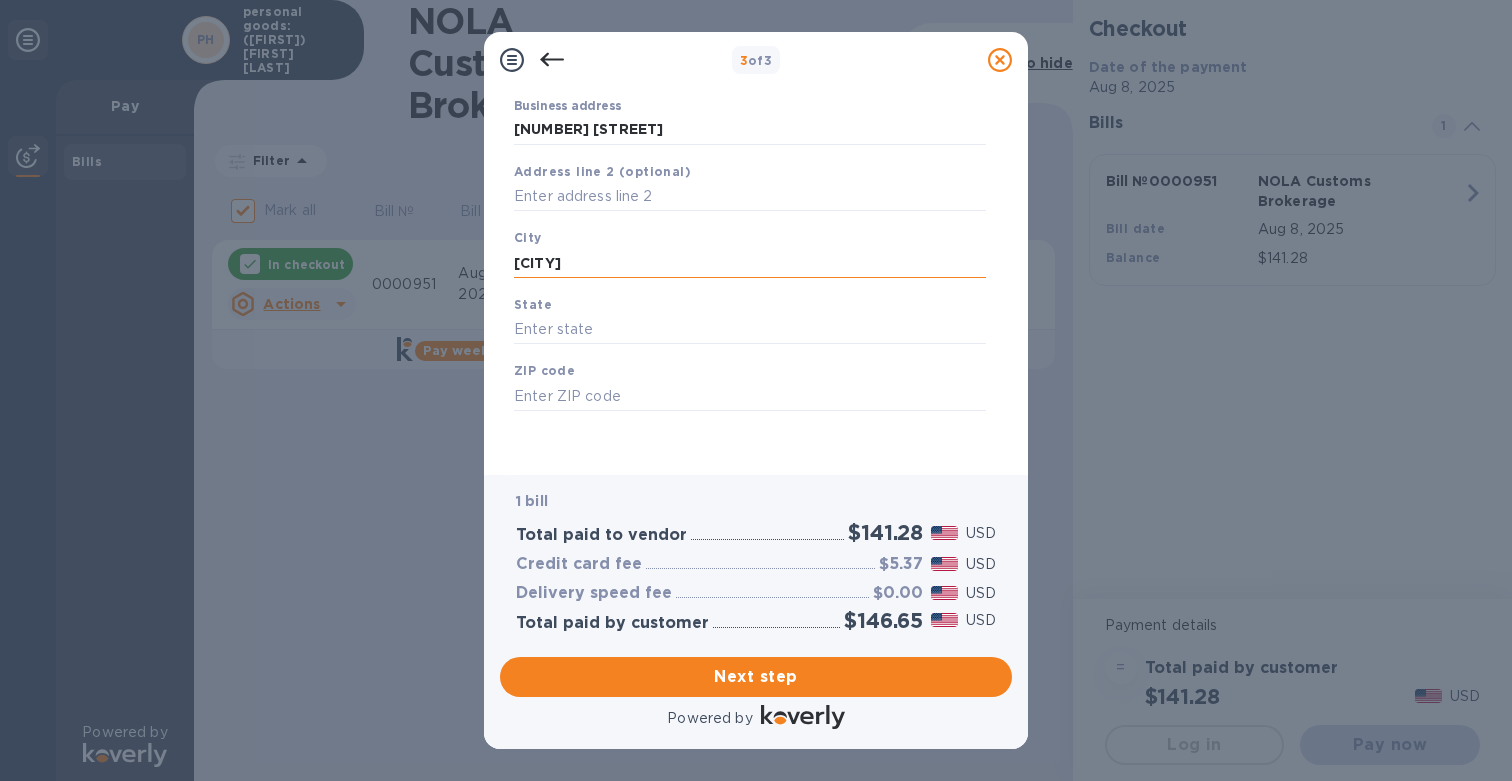 type on "[CITY]" 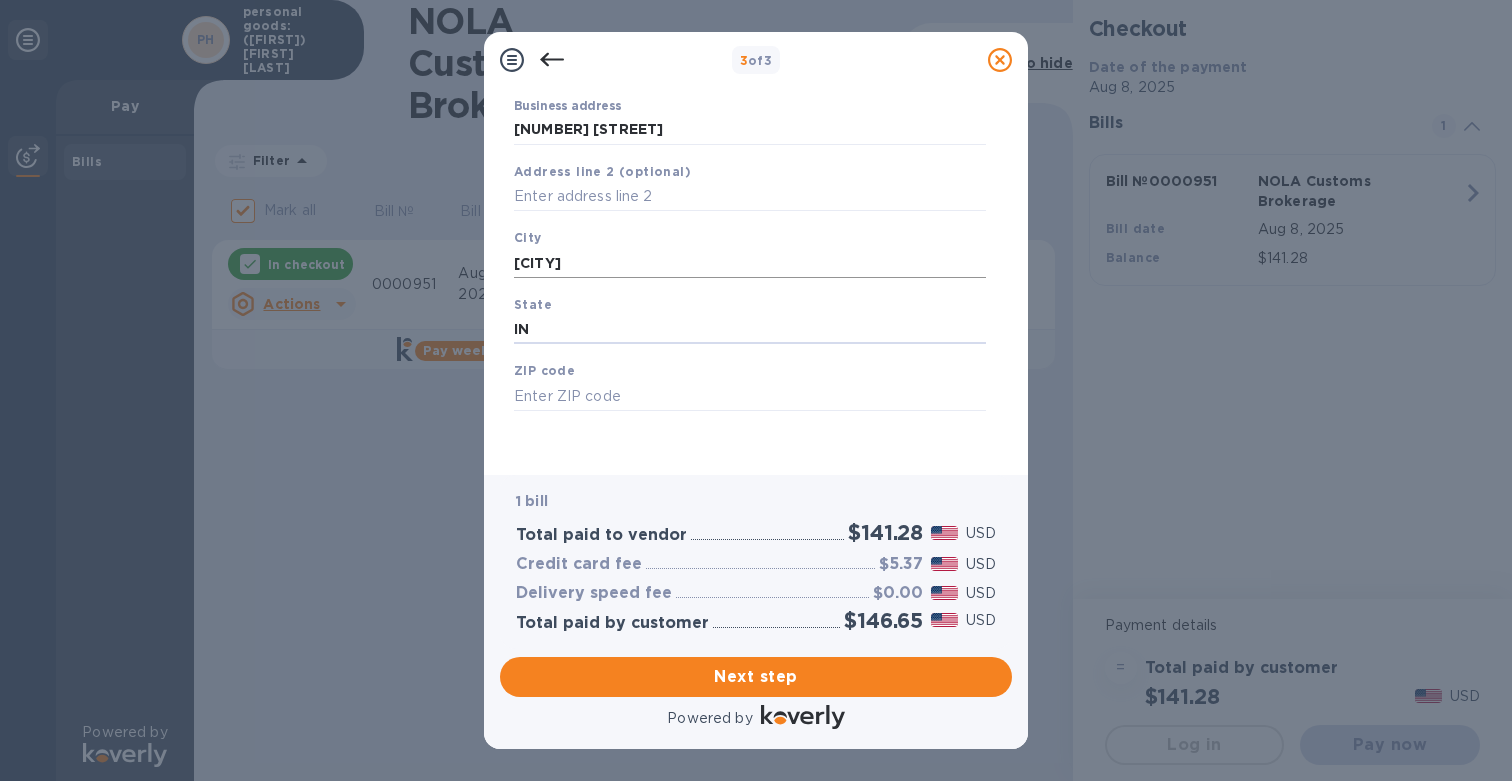 type on "IN" 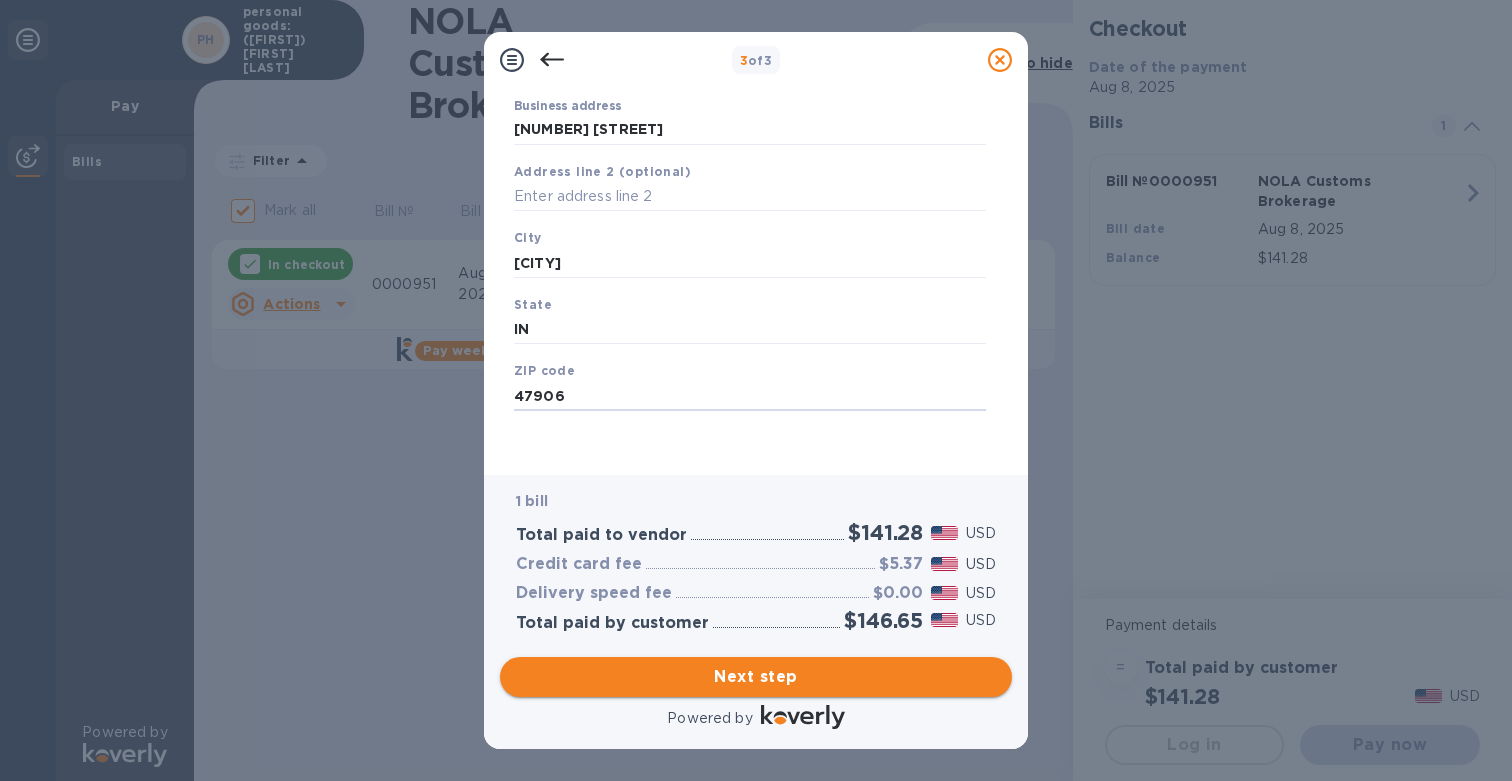 type on "47906" 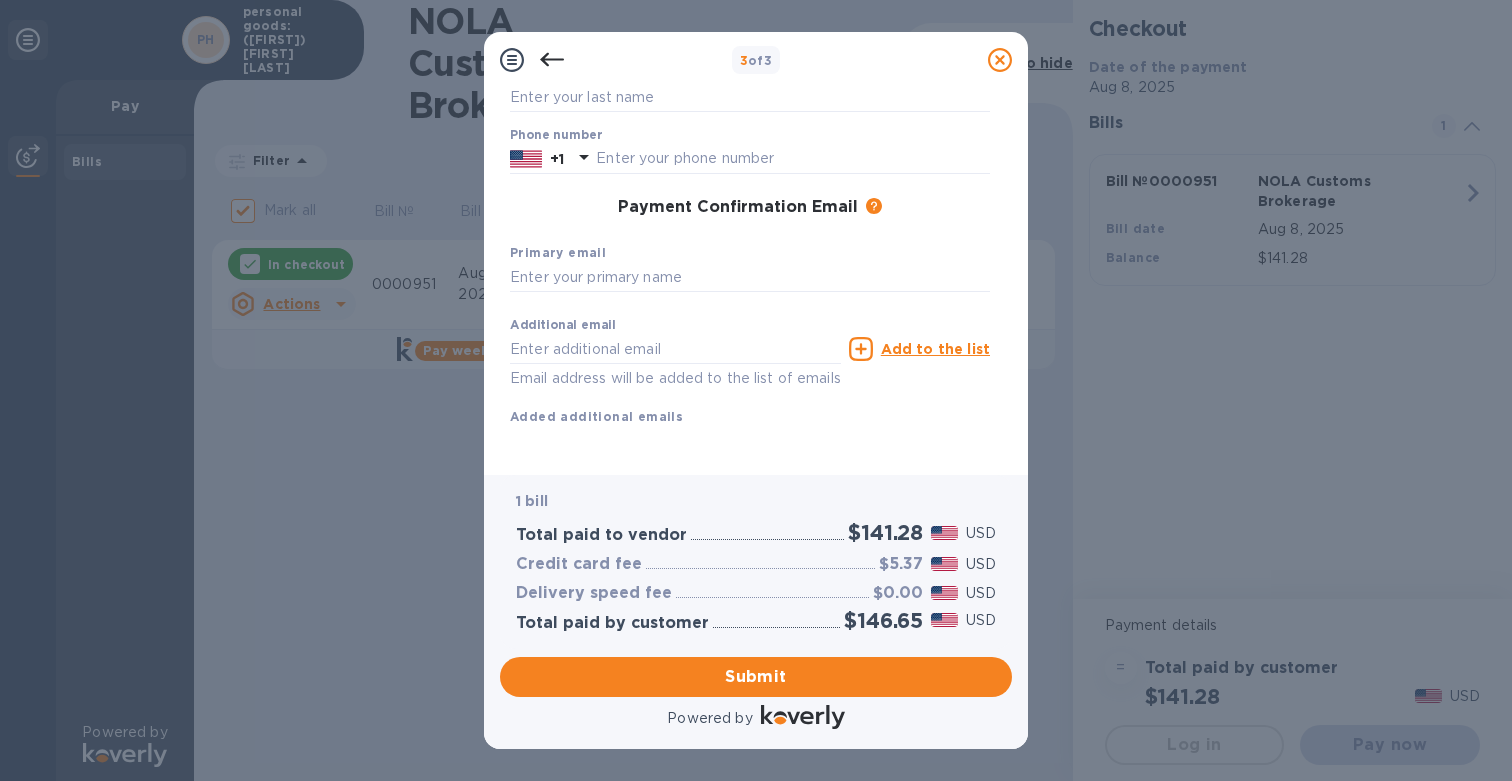scroll, scrollTop: 230, scrollLeft: 0, axis: vertical 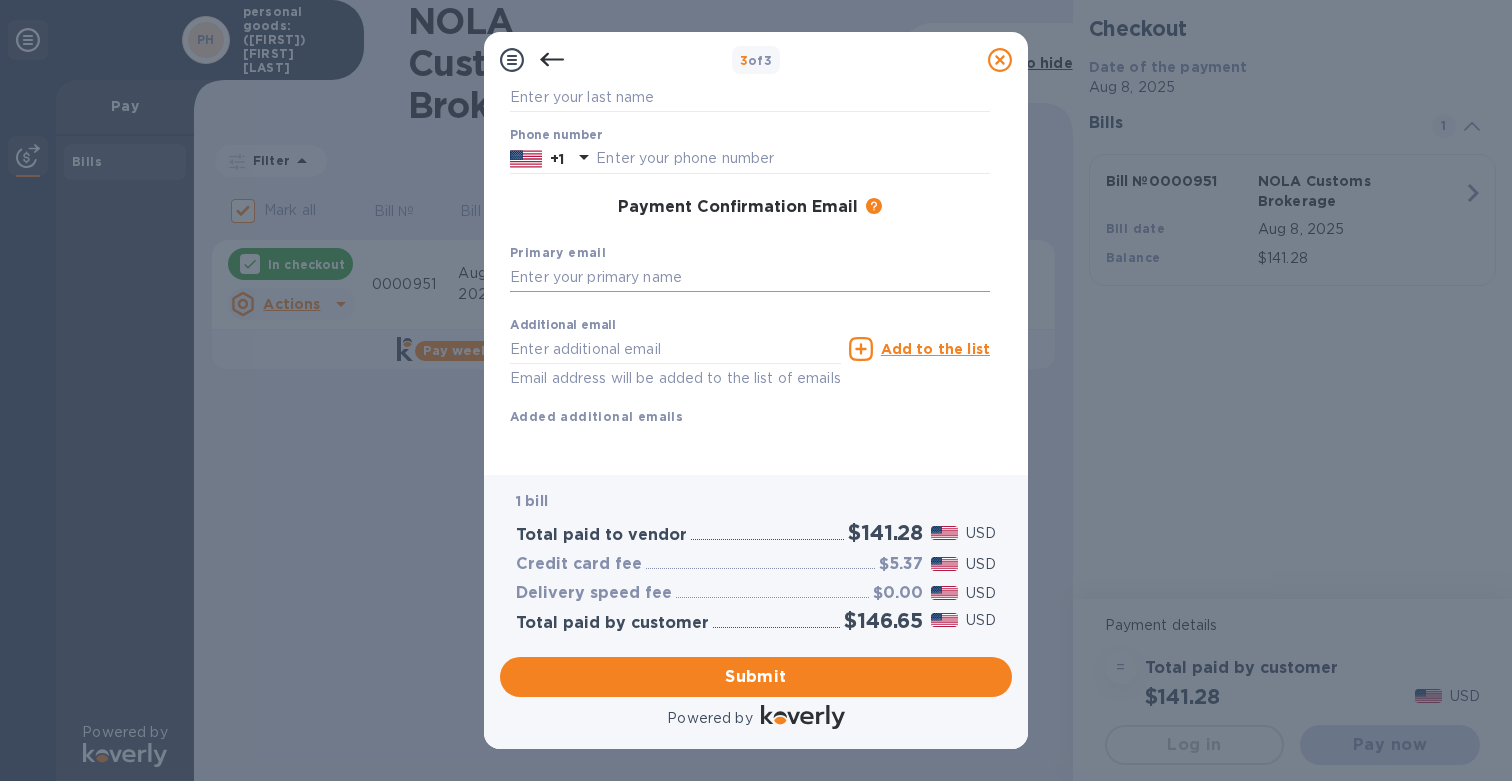 click at bounding box center (750, 278) 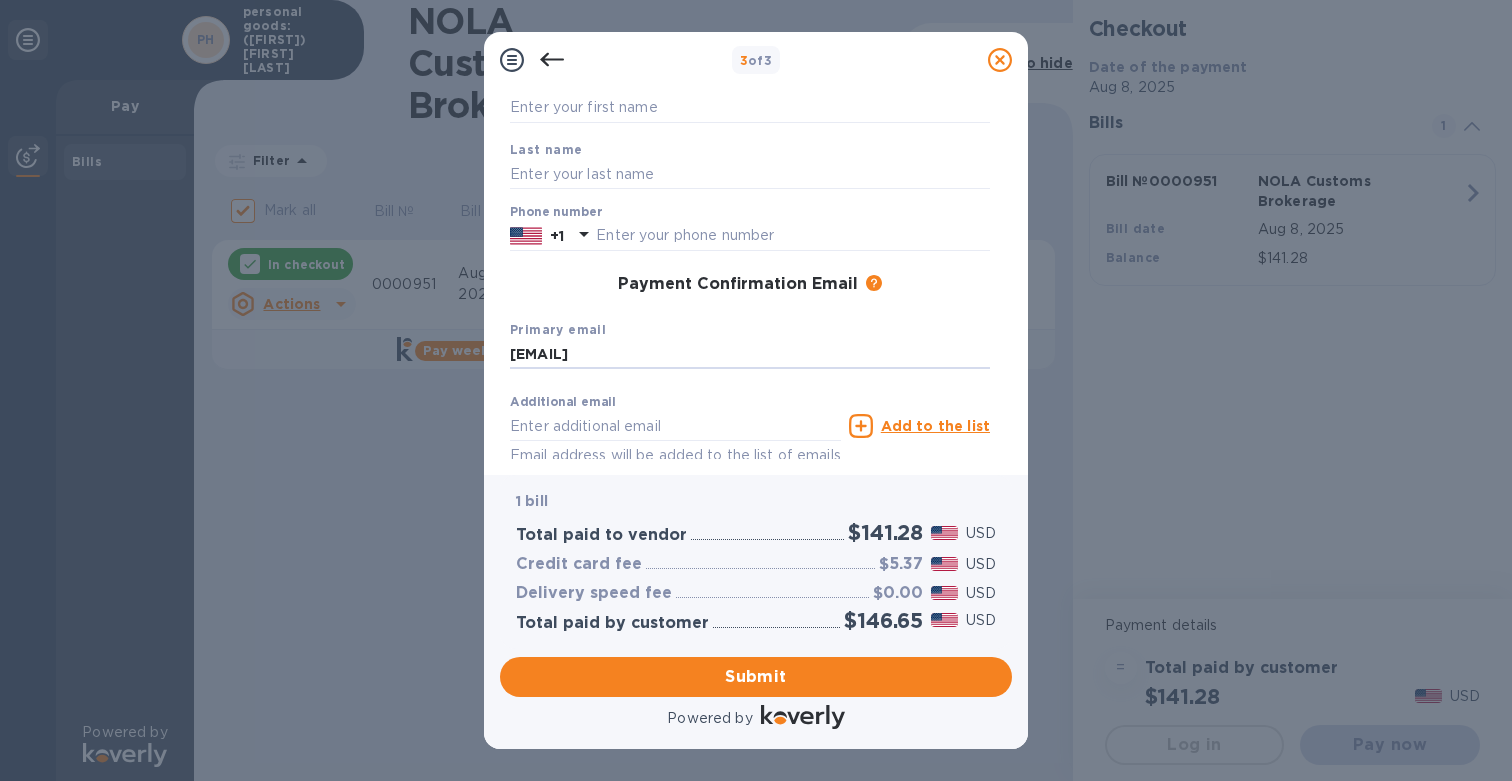 scroll, scrollTop: 132, scrollLeft: 0, axis: vertical 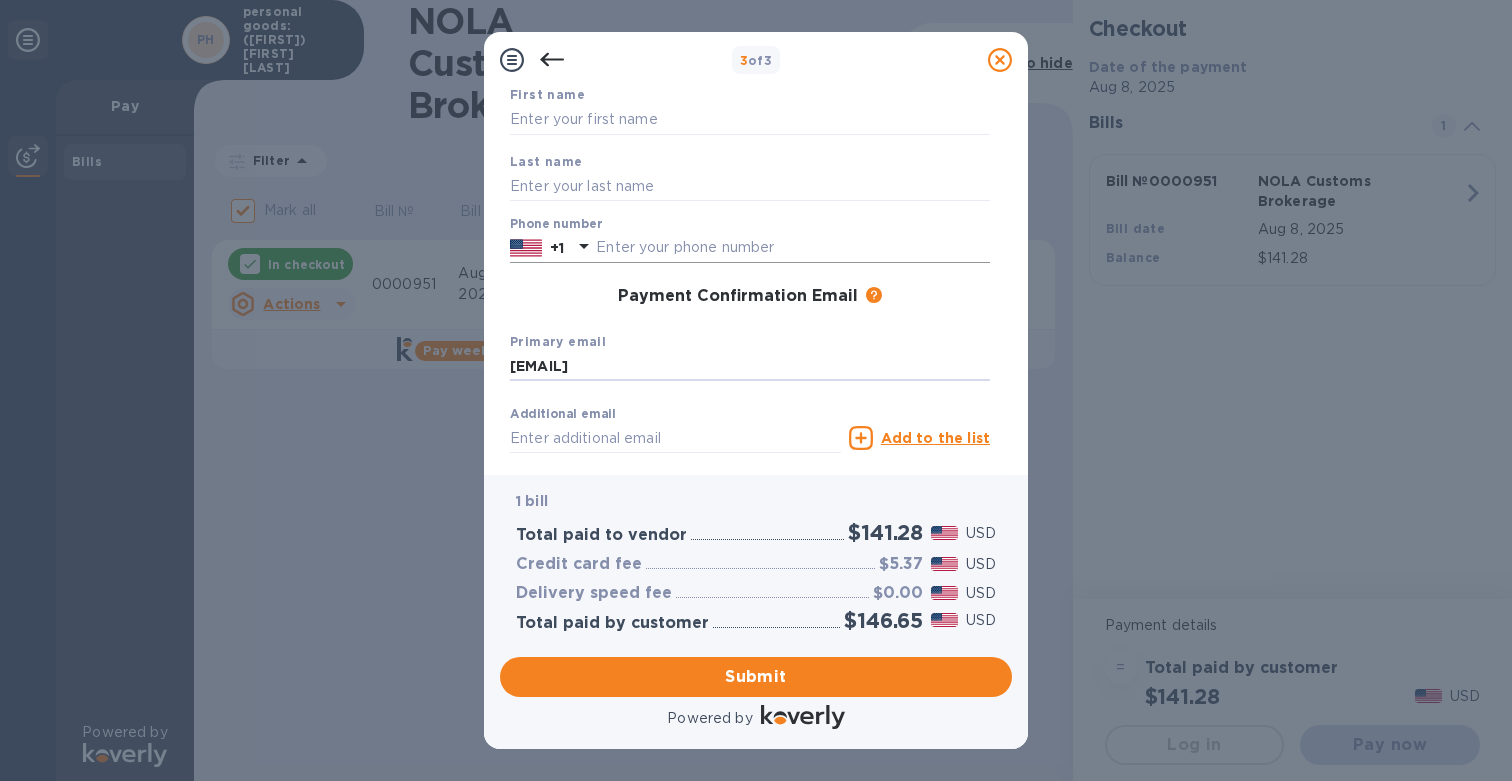 type on "[EMAIL]" 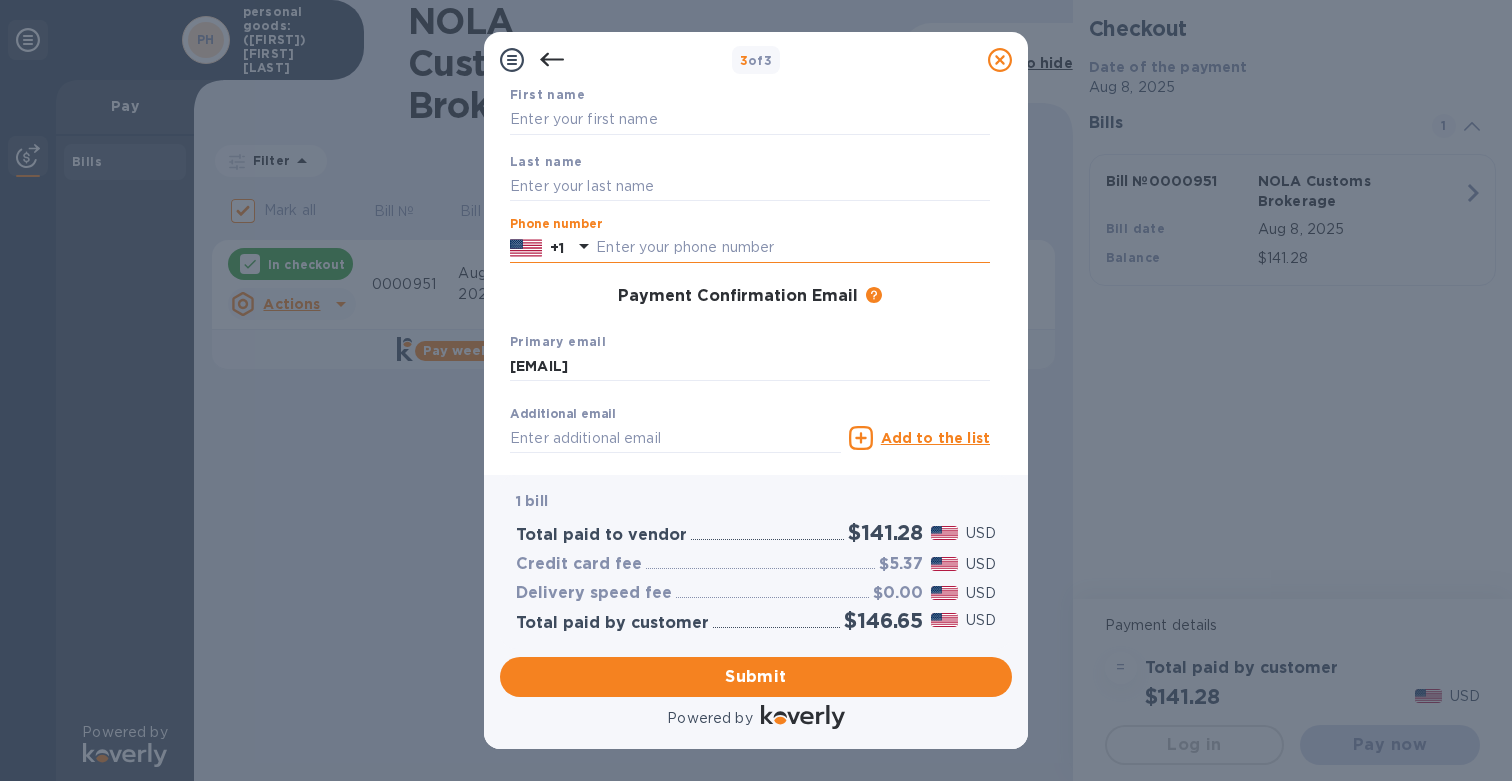 click at bounding box center (793, 248) 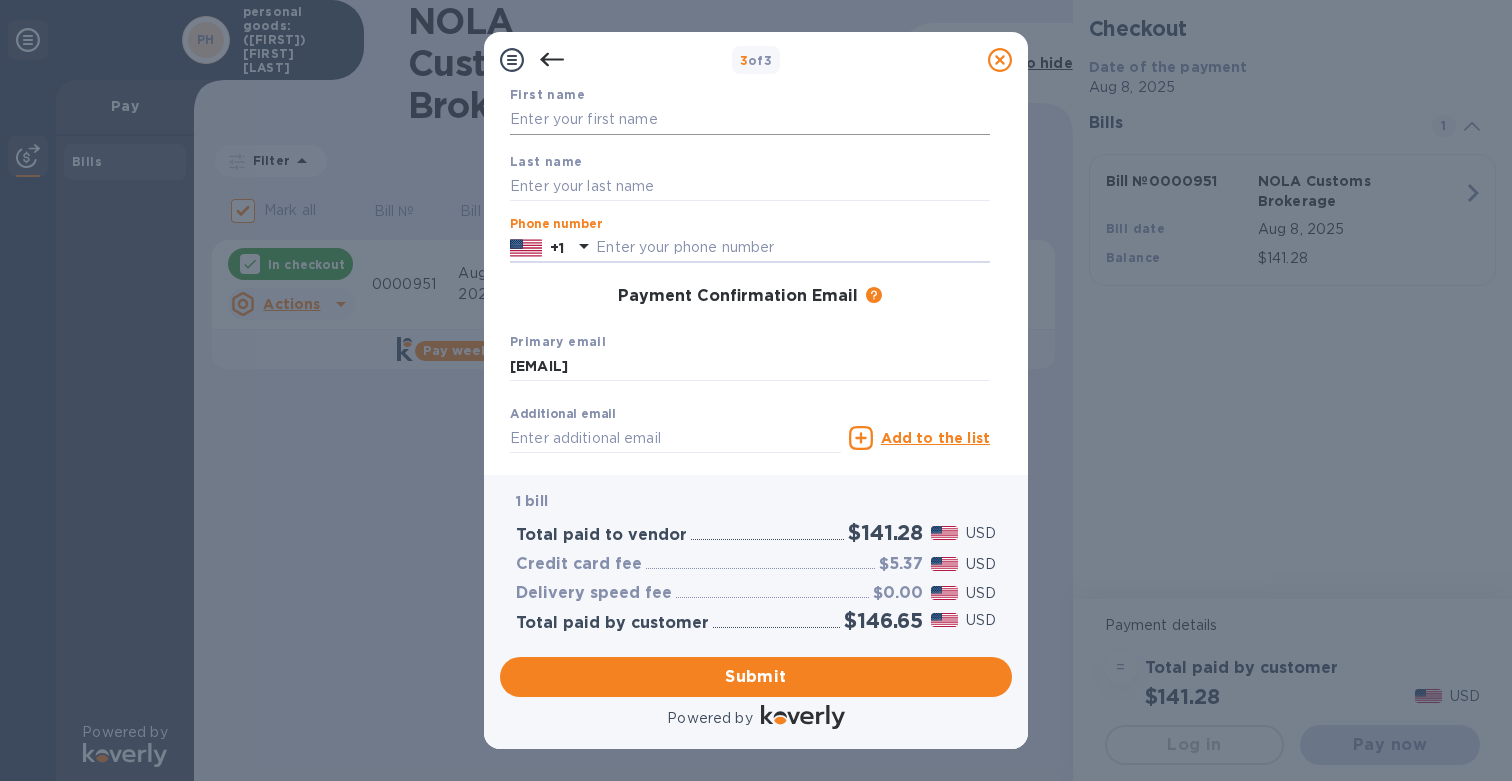click at bounding box center [750, 120] 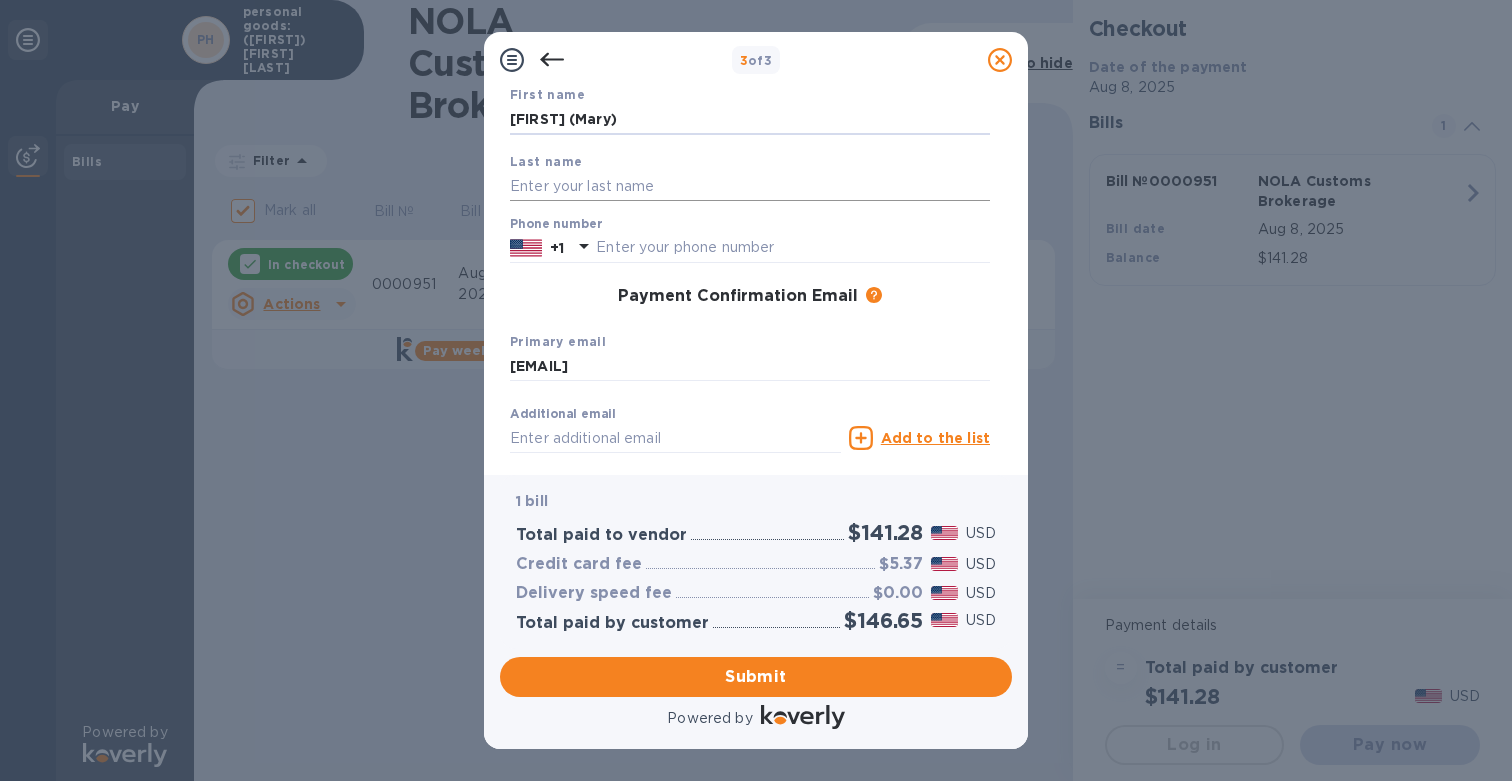 type on "[FIRST] (Mary)" 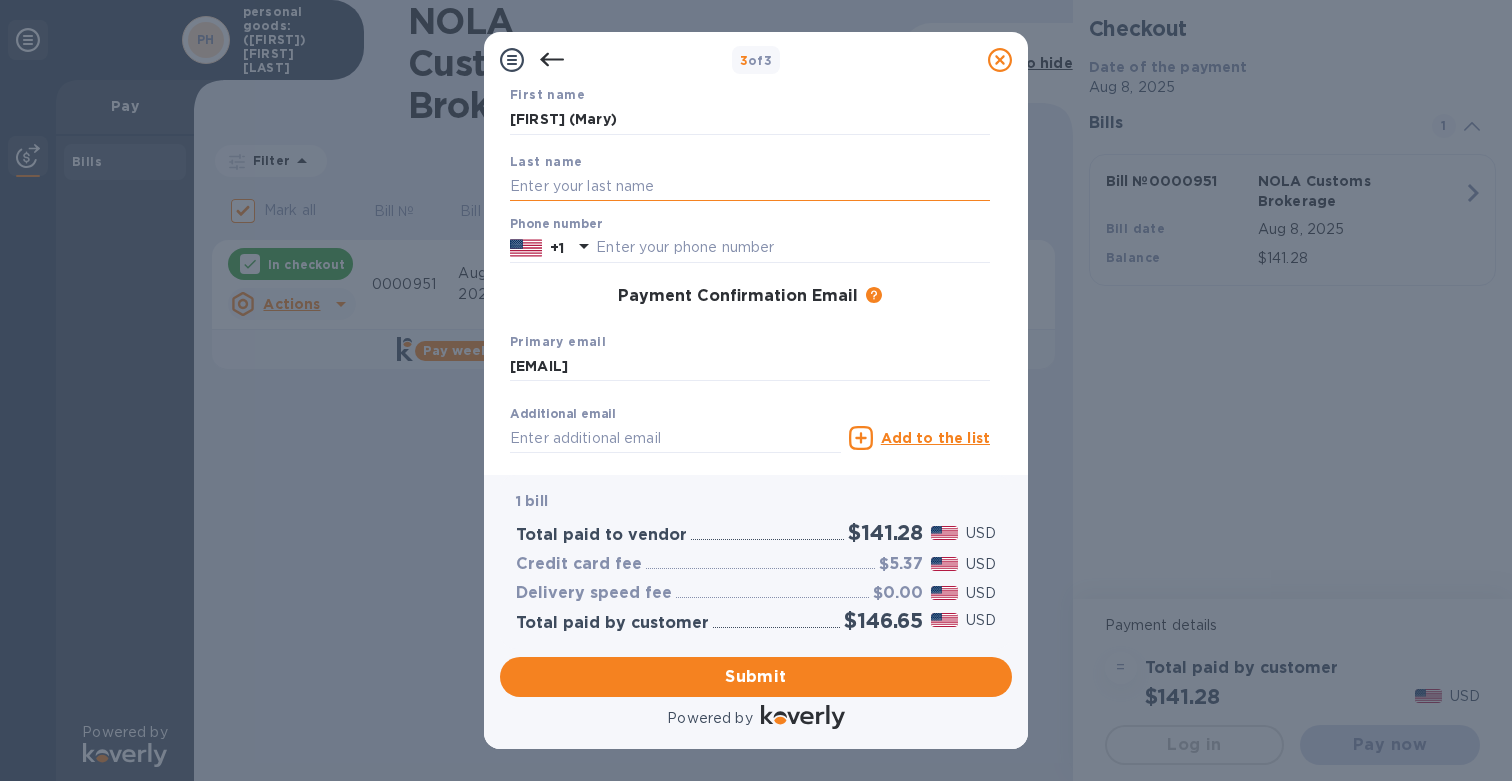 click at bounding box center [750, 186] 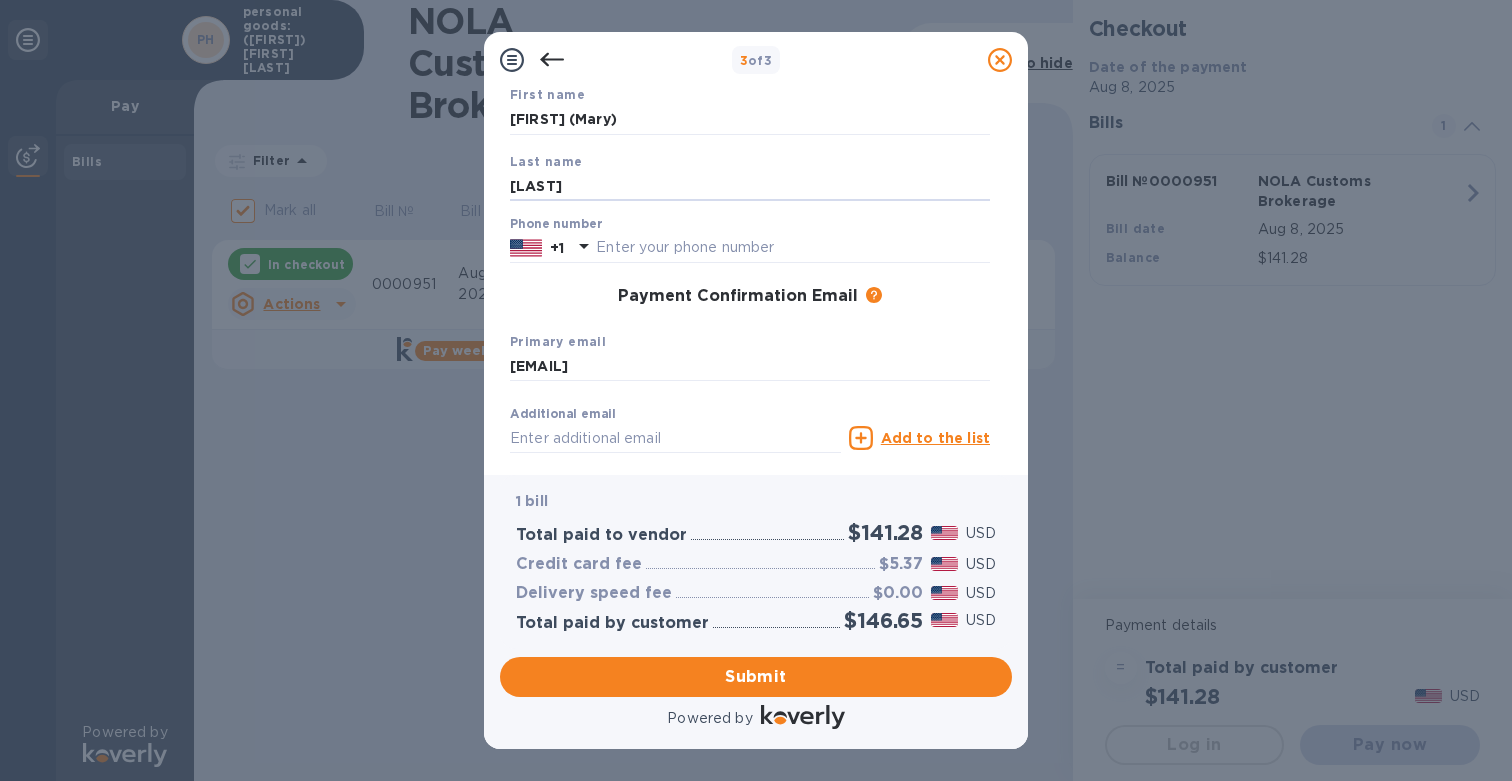 type on "[LAST]" 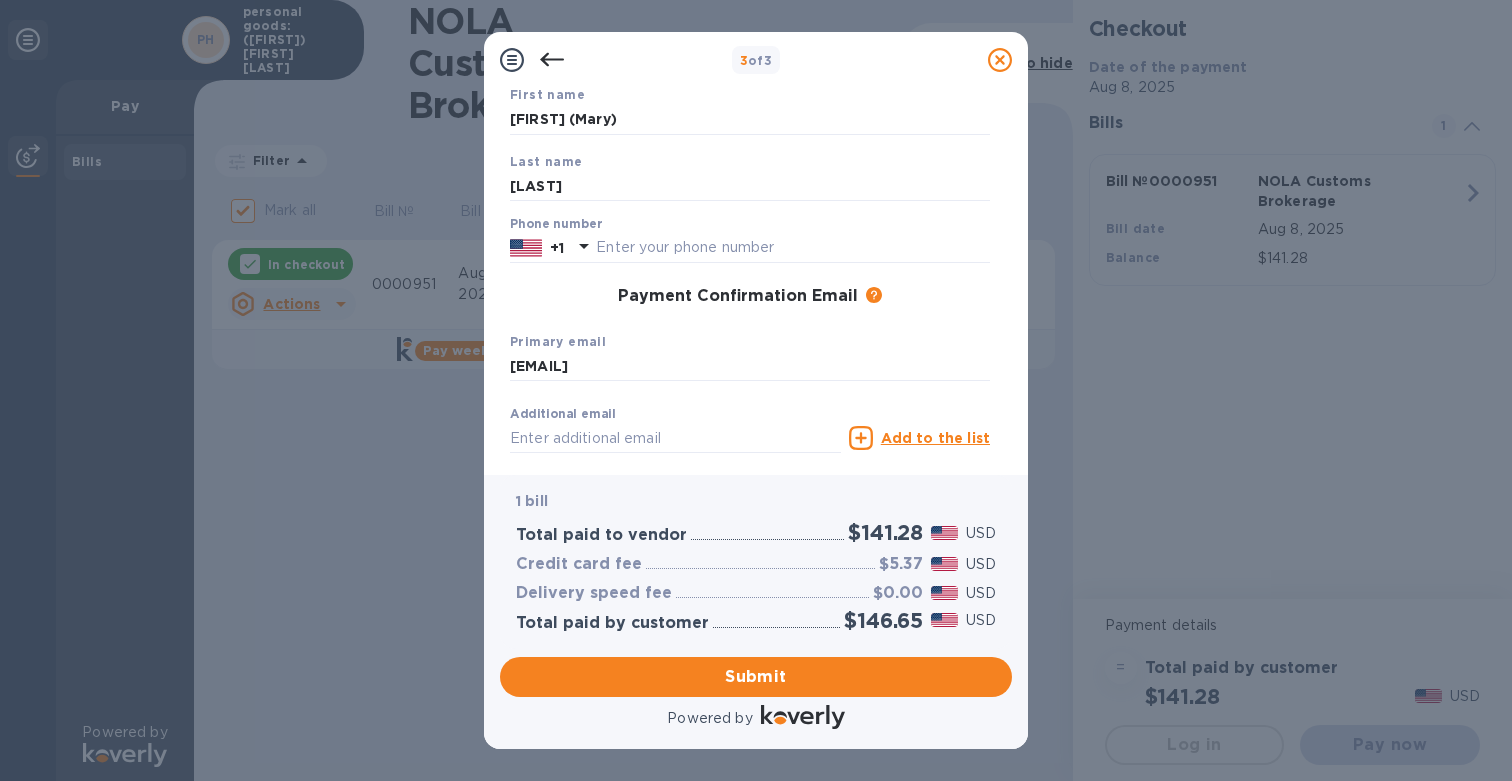 click on "Payment Confirmation Email The added email addresses will be used to send the payment confirmation." at bounding box center (750, 297) 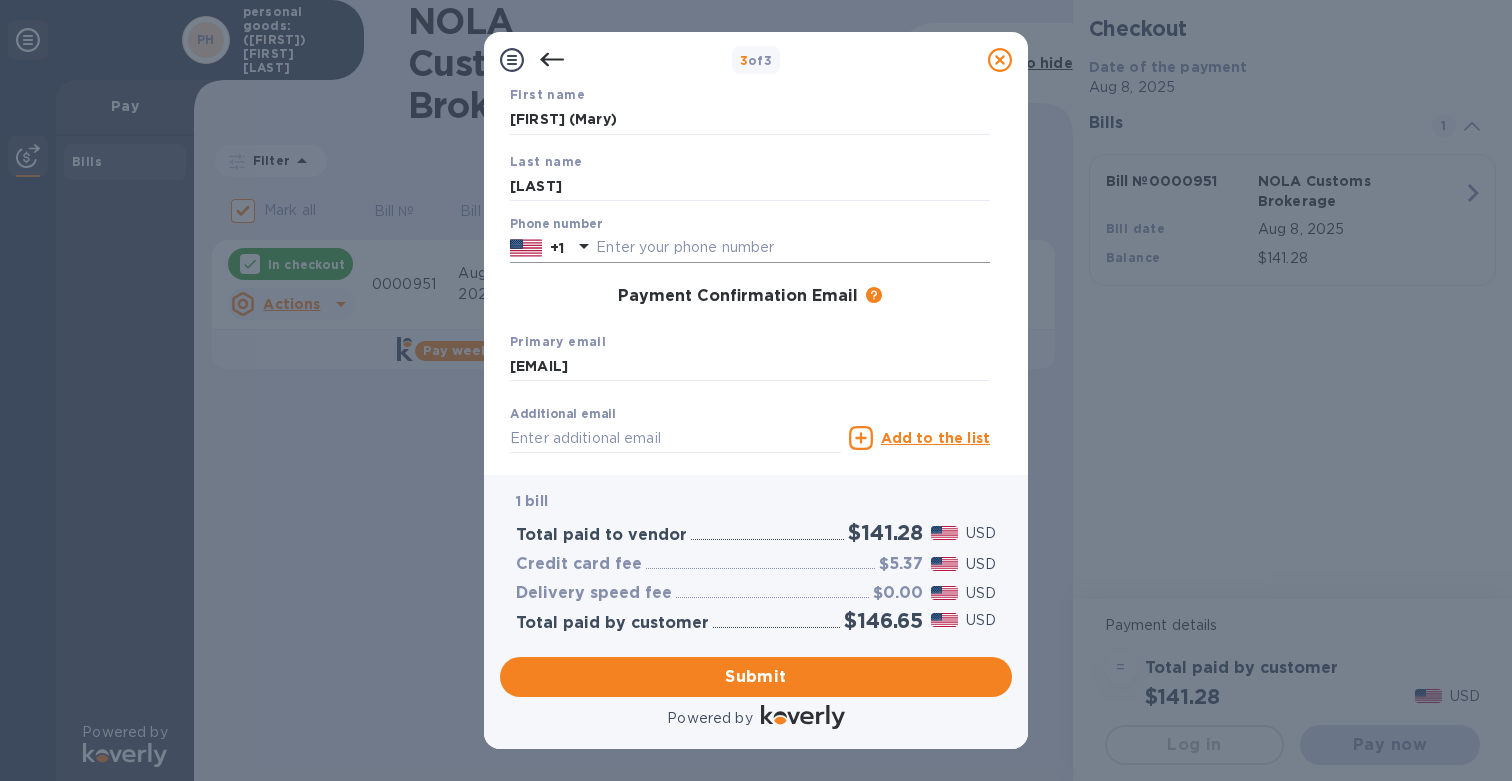 click at bounding box center [793, 248] 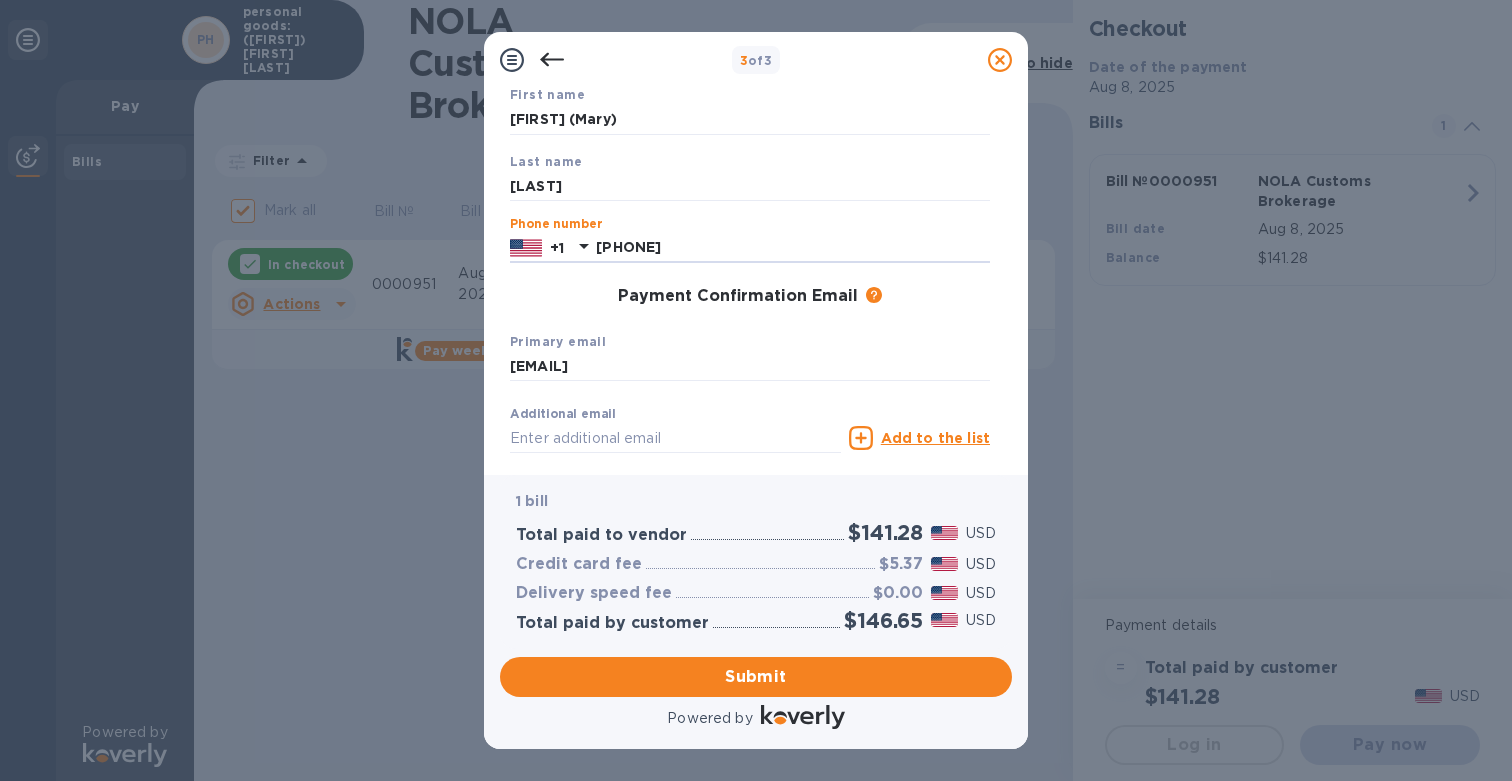 type on "[PHONE]" 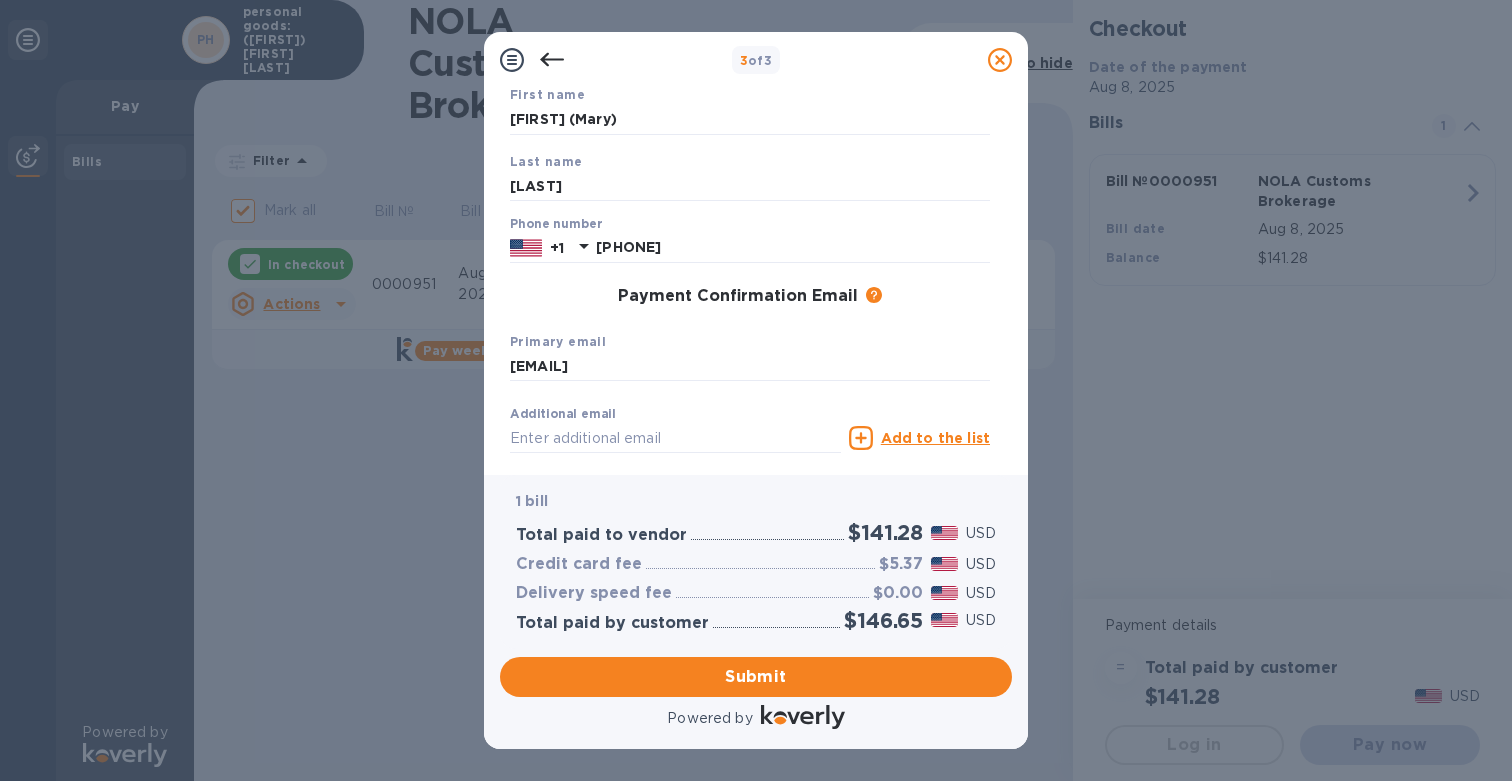 click on "Payment Contact Information First name [FIRST] (Mary) Last name [LAST] Phone number +1 [PHONE] Payment Confirmation Email The added email addresses will be used to send the payment confirmation. Primary email [EMAIL] Additional email Email address will be added to the list of emails Add to the list Added additional emails Submit" at bounding box center [756, 281] 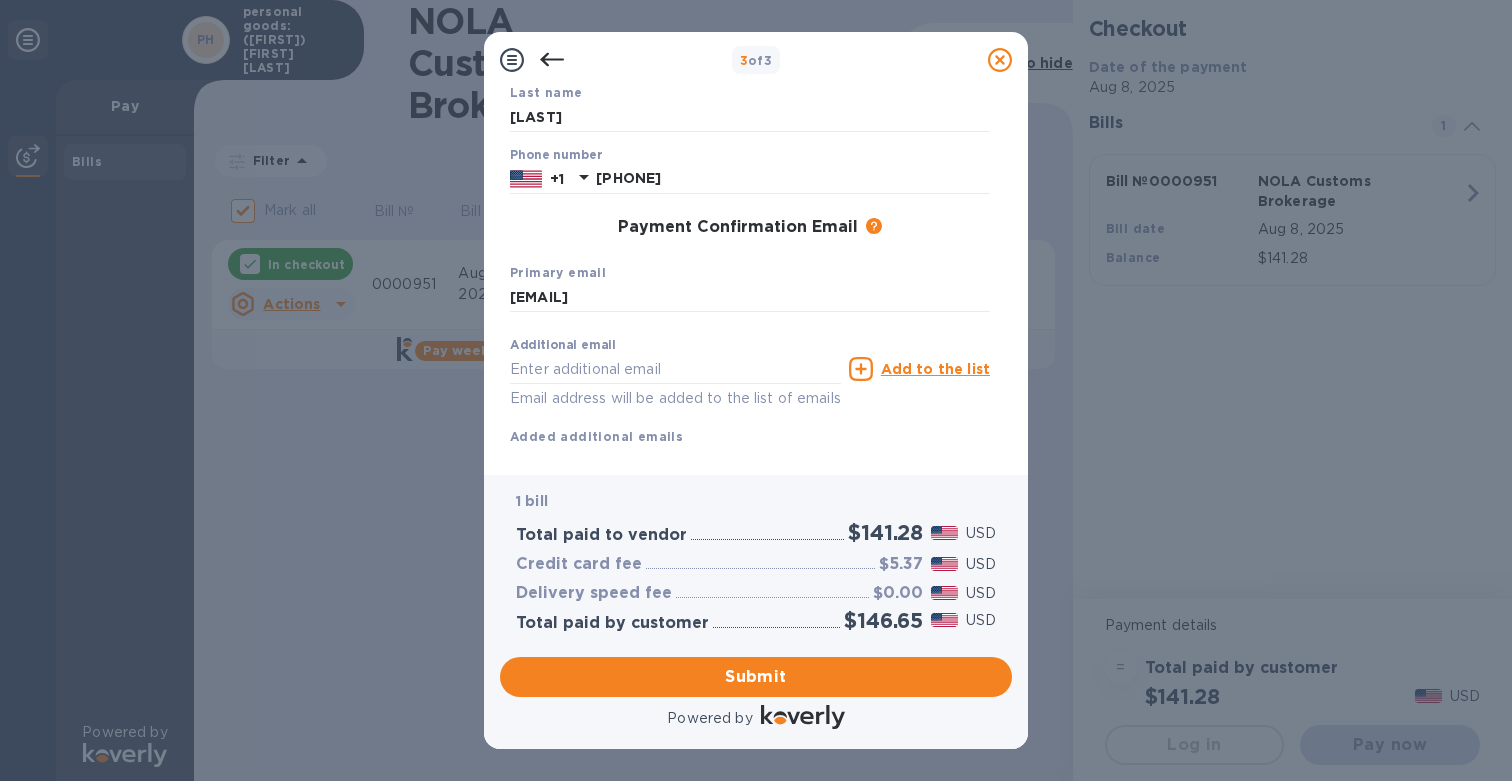 scroll, scrollTop: 223, scrollLeft: 0, axis: vertical 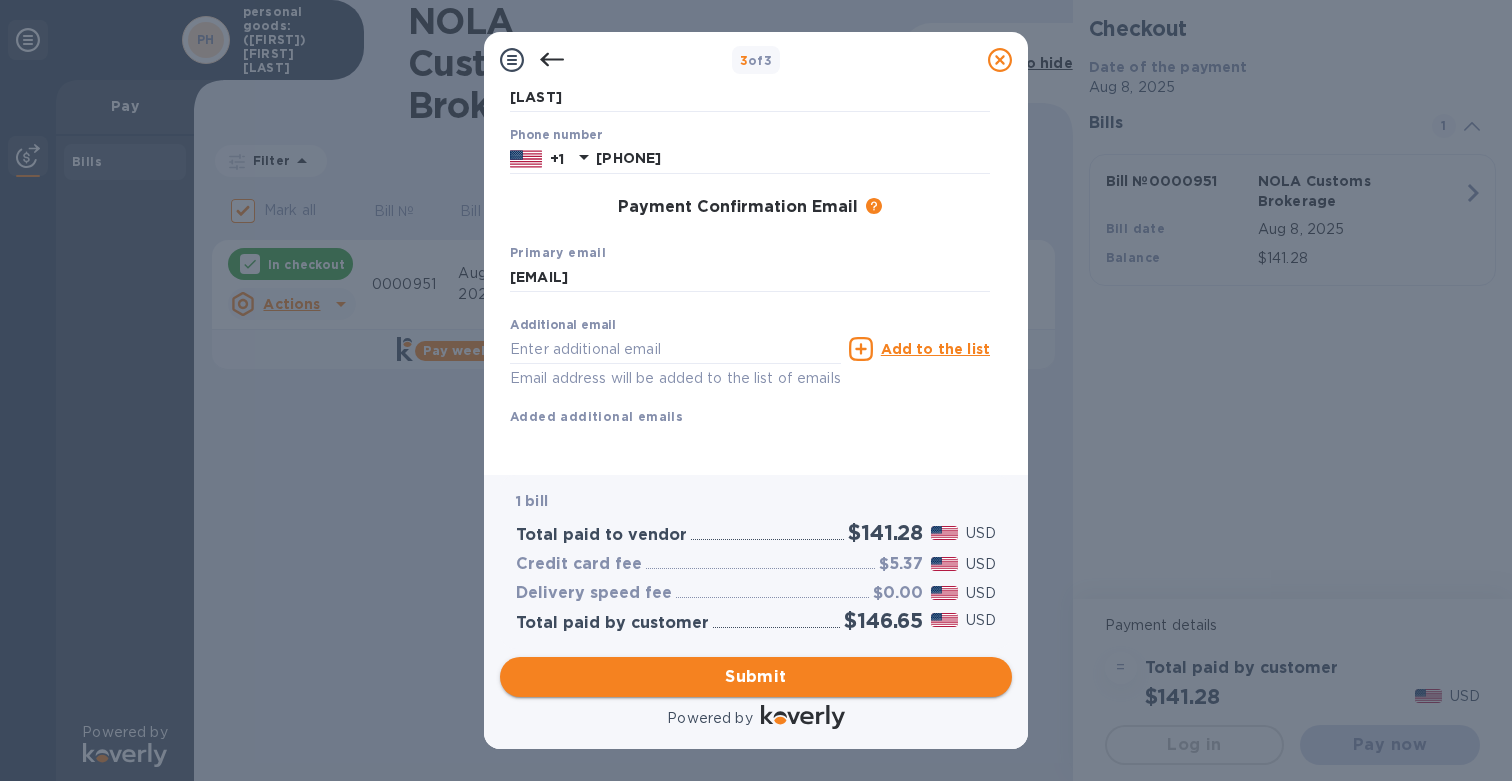 click on "Submit" at bounding box center (756, 677) 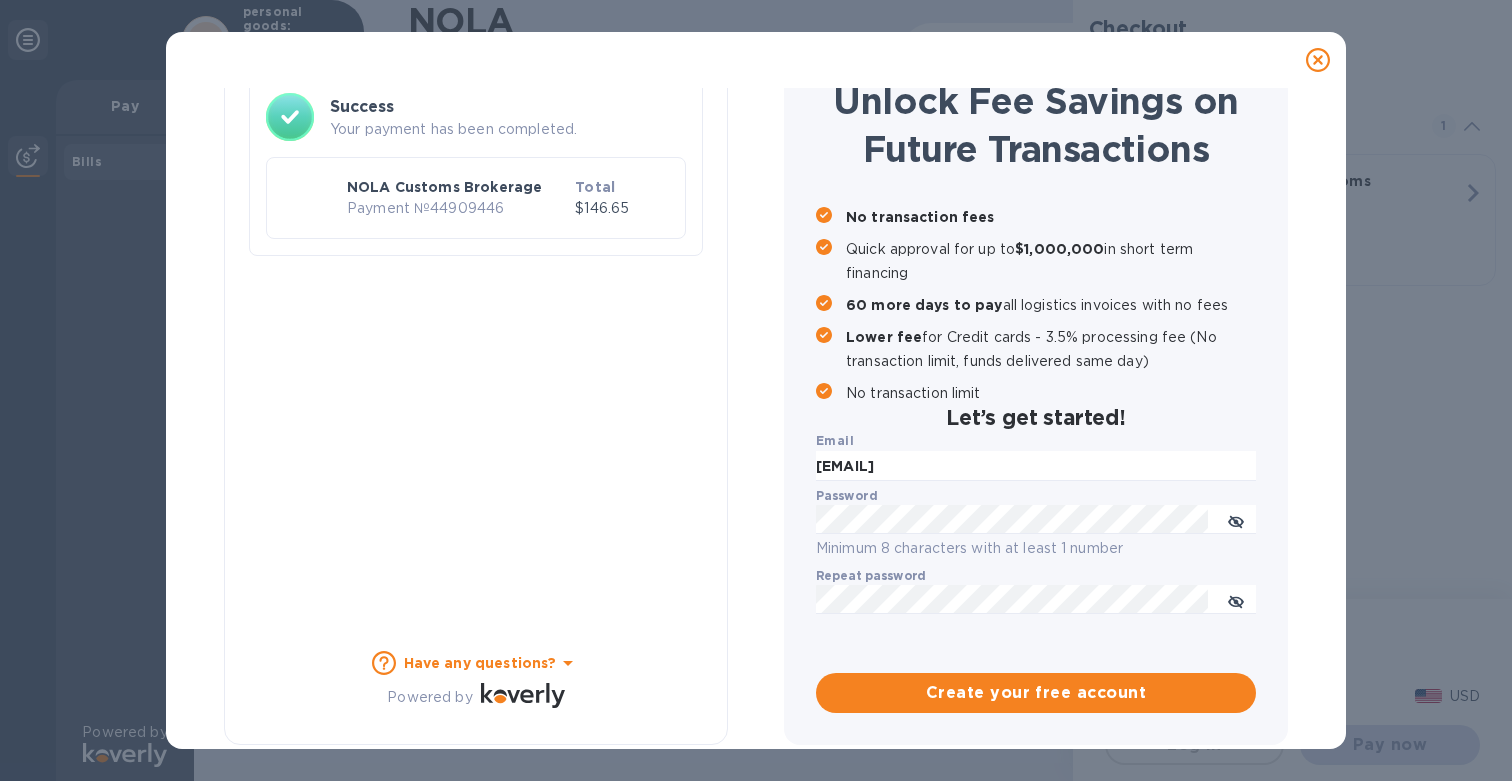 checkbox on "false" 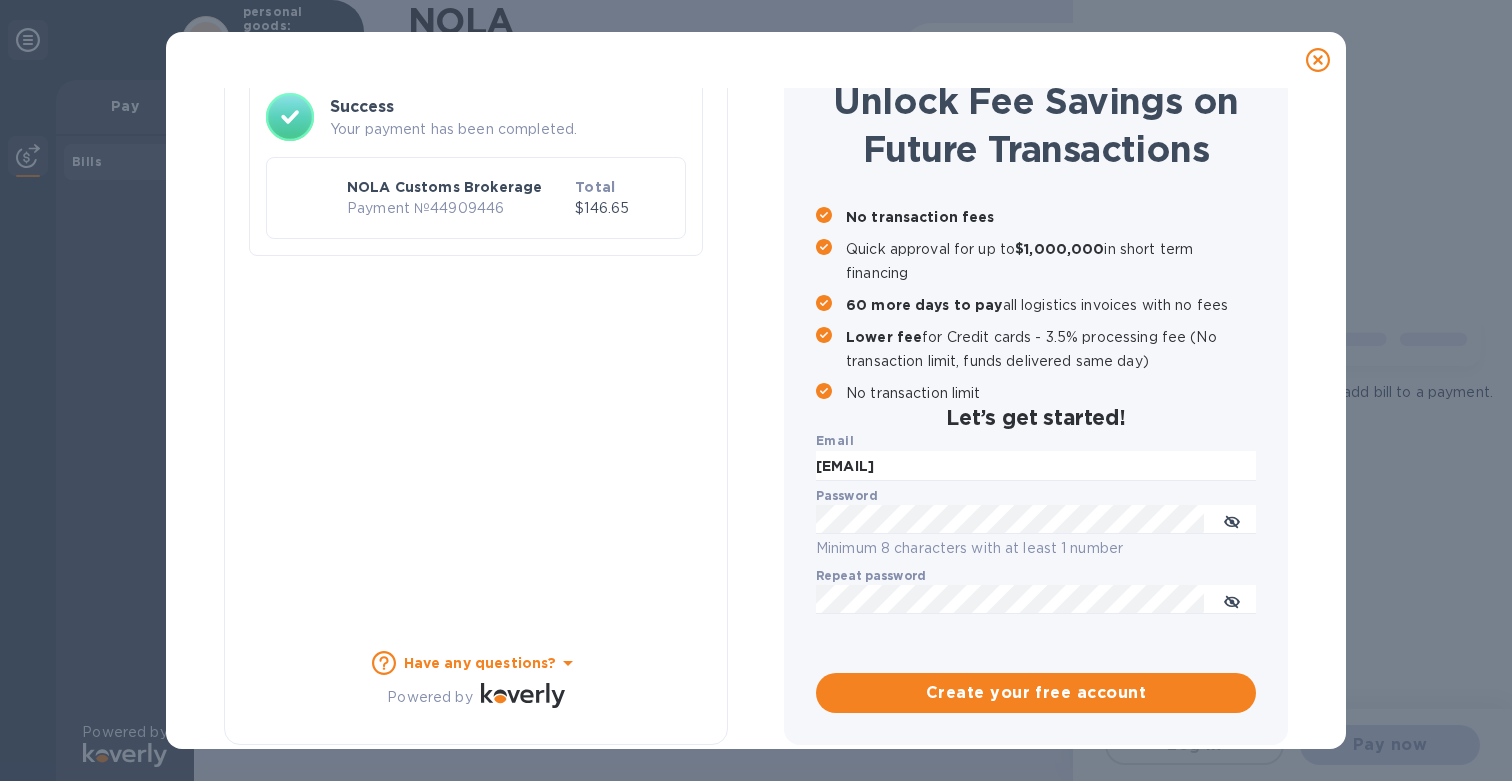 scroll, scrollTop: 139, scrollLeft: 0, axis: vertical 